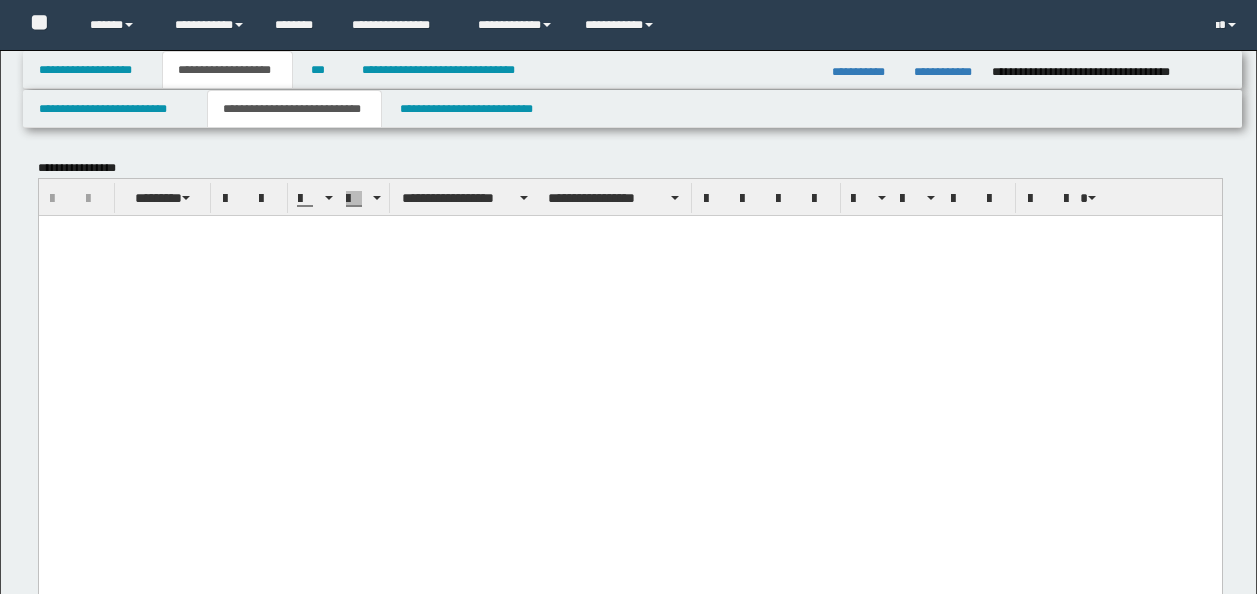 scroll, scrollTop: 7285, scrollLeft: 0, axis: vertical 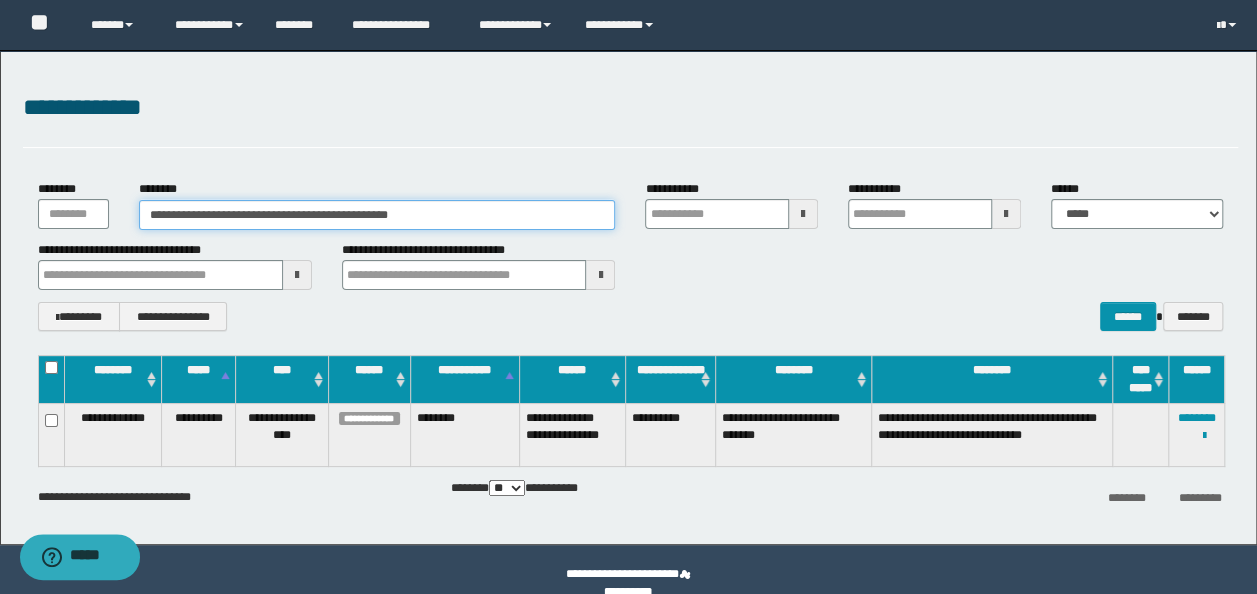 click on "**********" at bounding box center (377, 215) 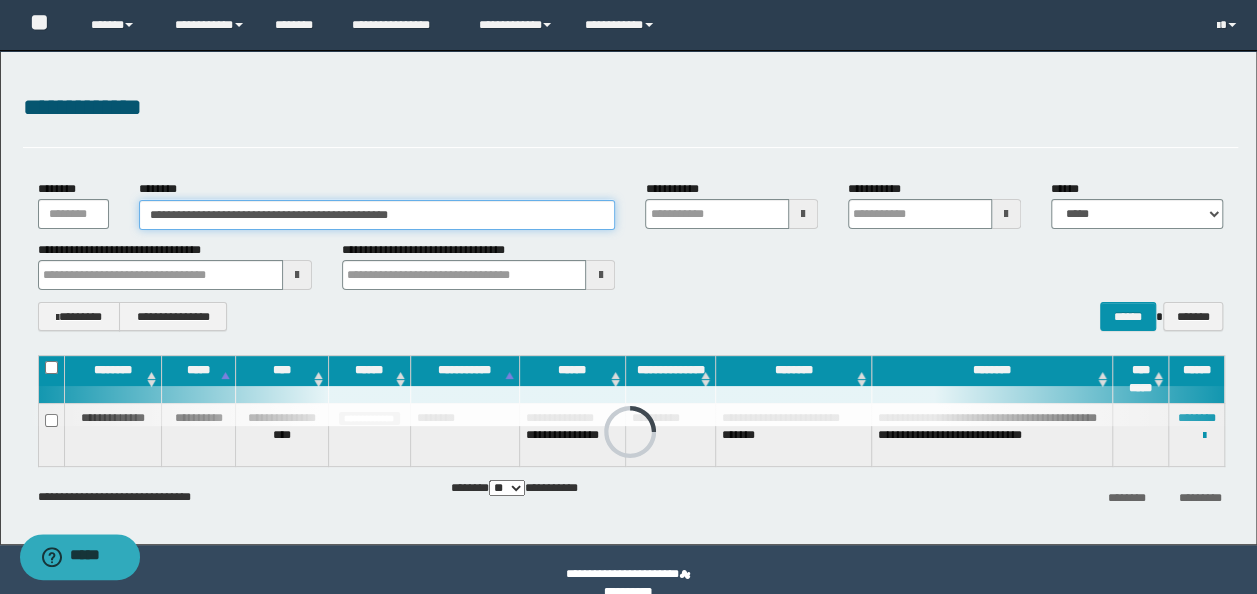 paste on "********" 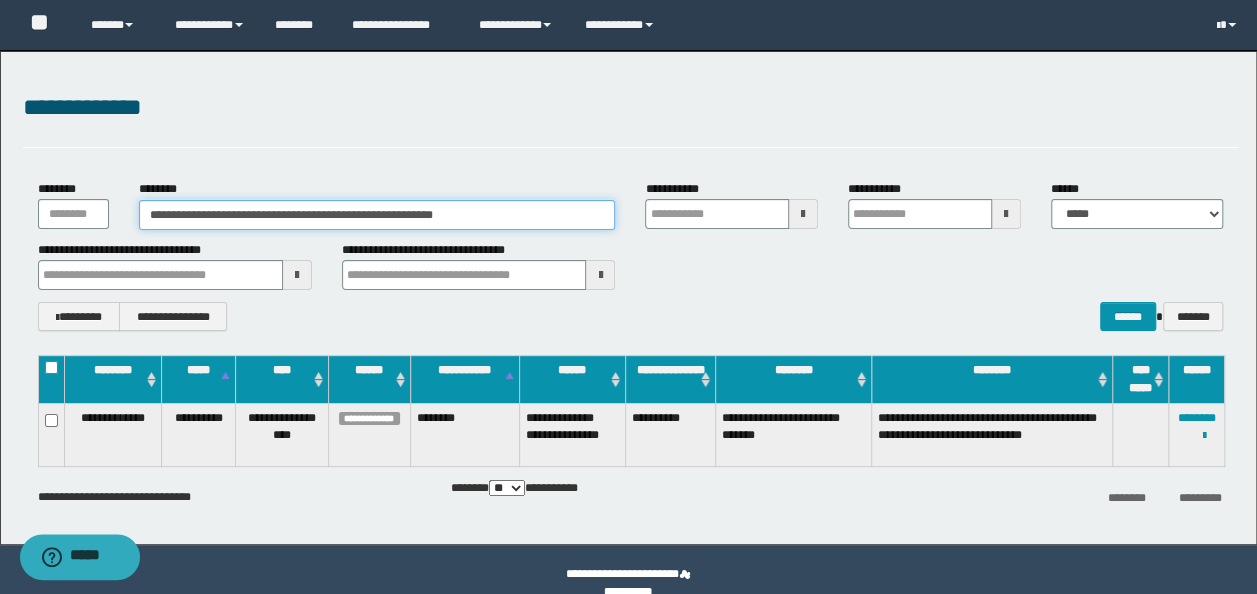 drag, startPoint x: 547, startPoint y: 212, endPoint x: 75, endPoint y: 198, distance: 472.20758 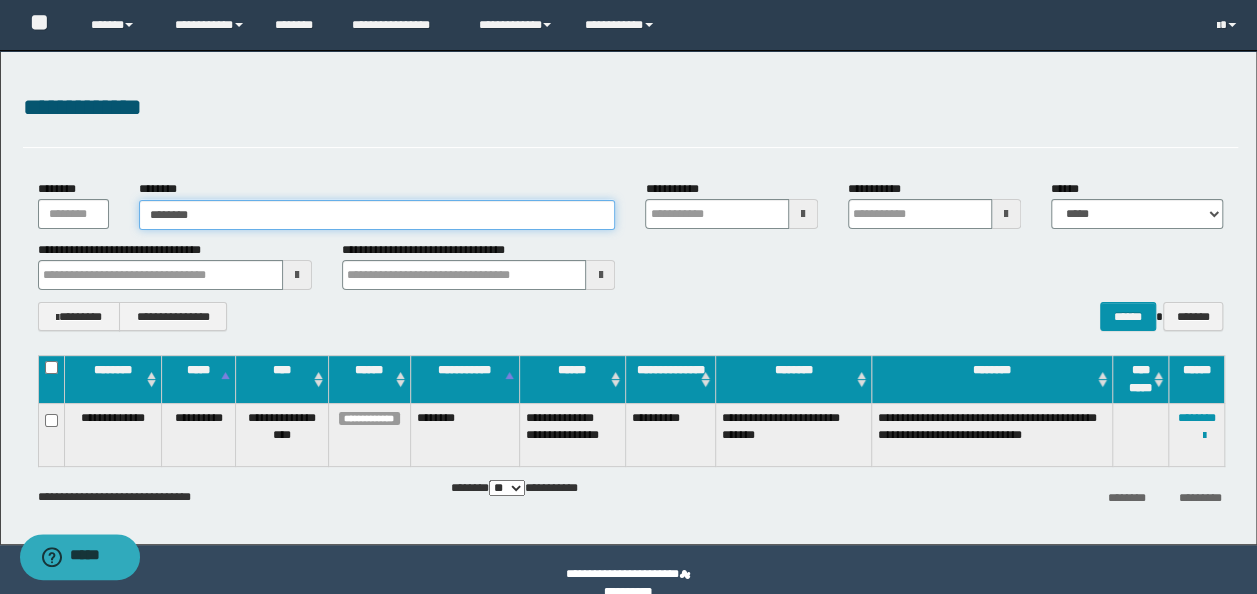 type on "********" 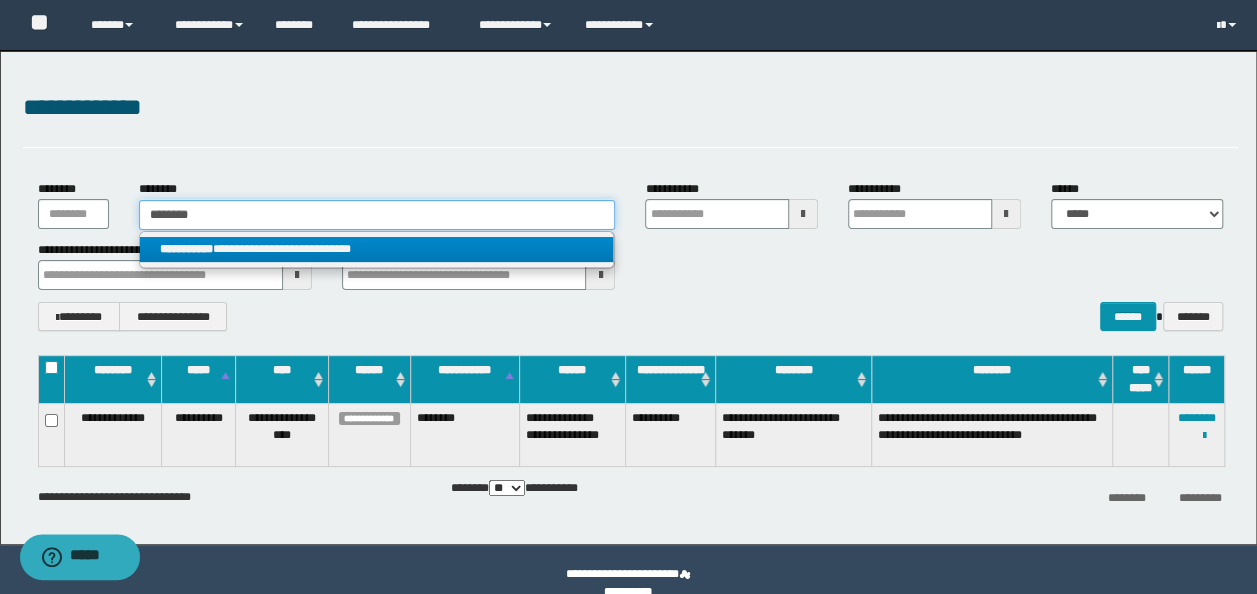 type on "********" 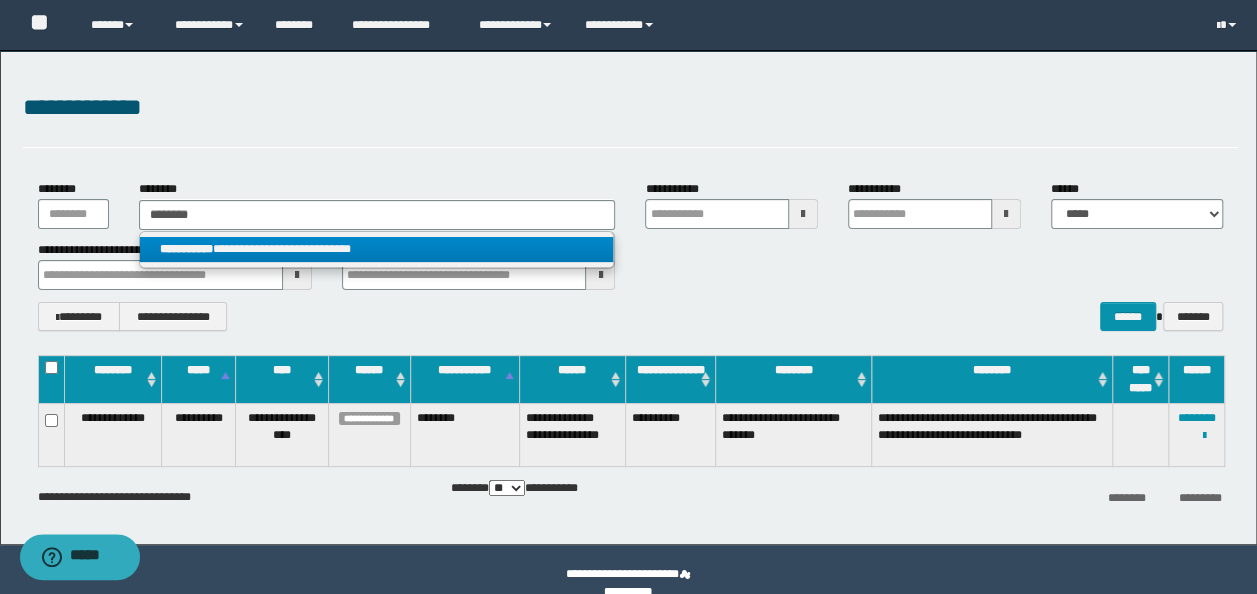 click on "**********" at bounding box center (377, 249) 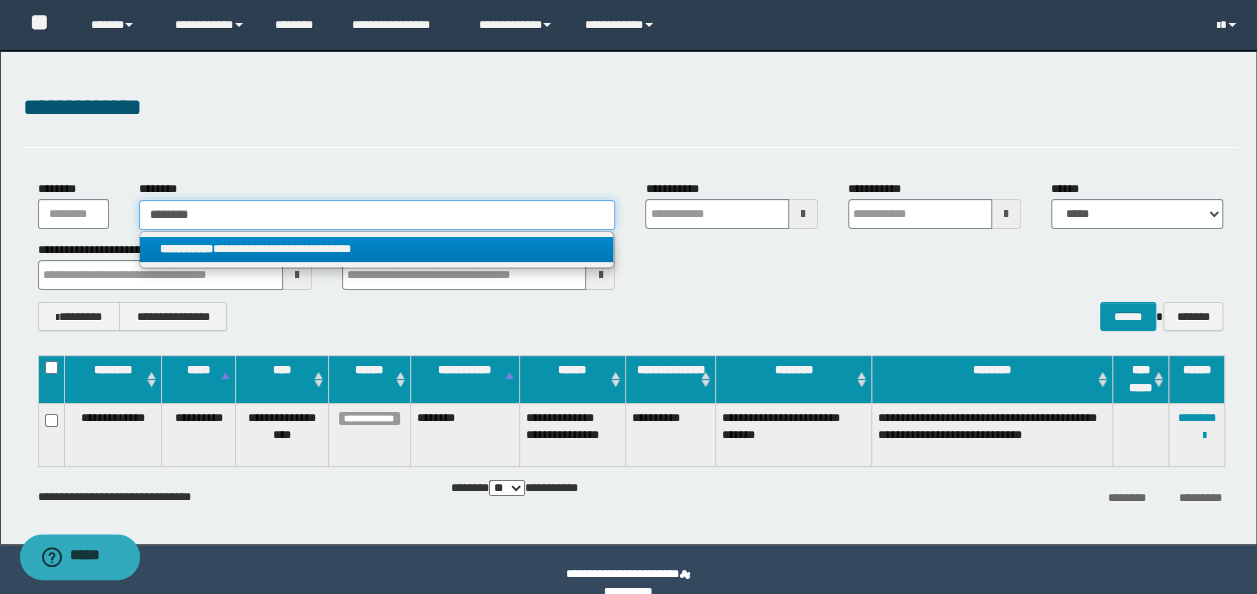 type 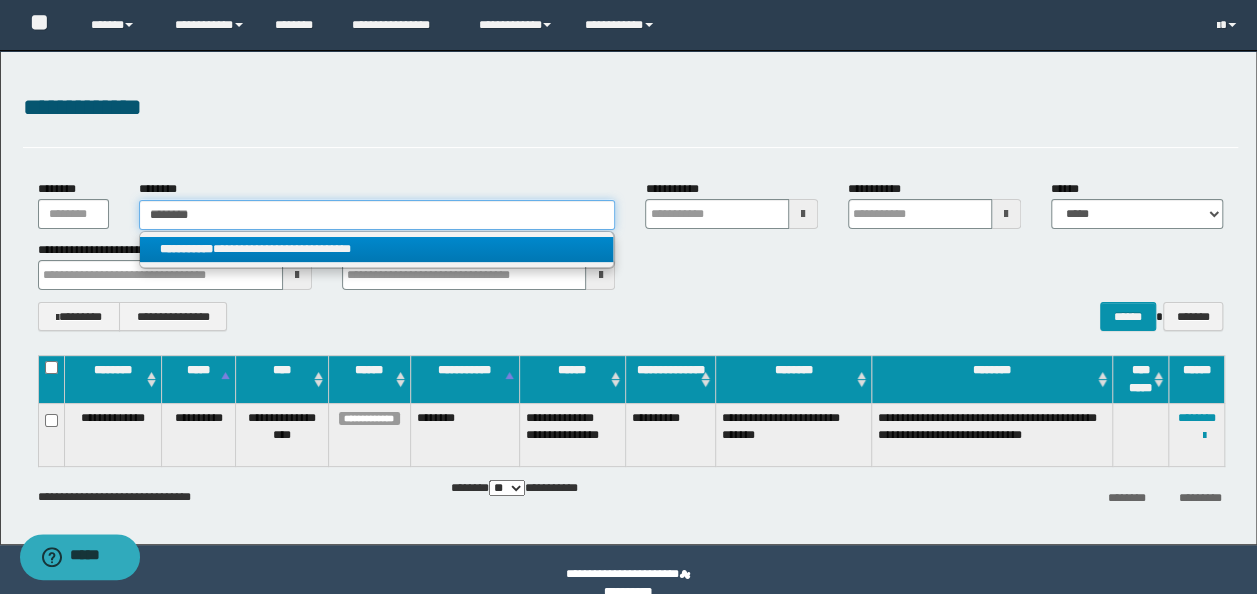 type on "**********" 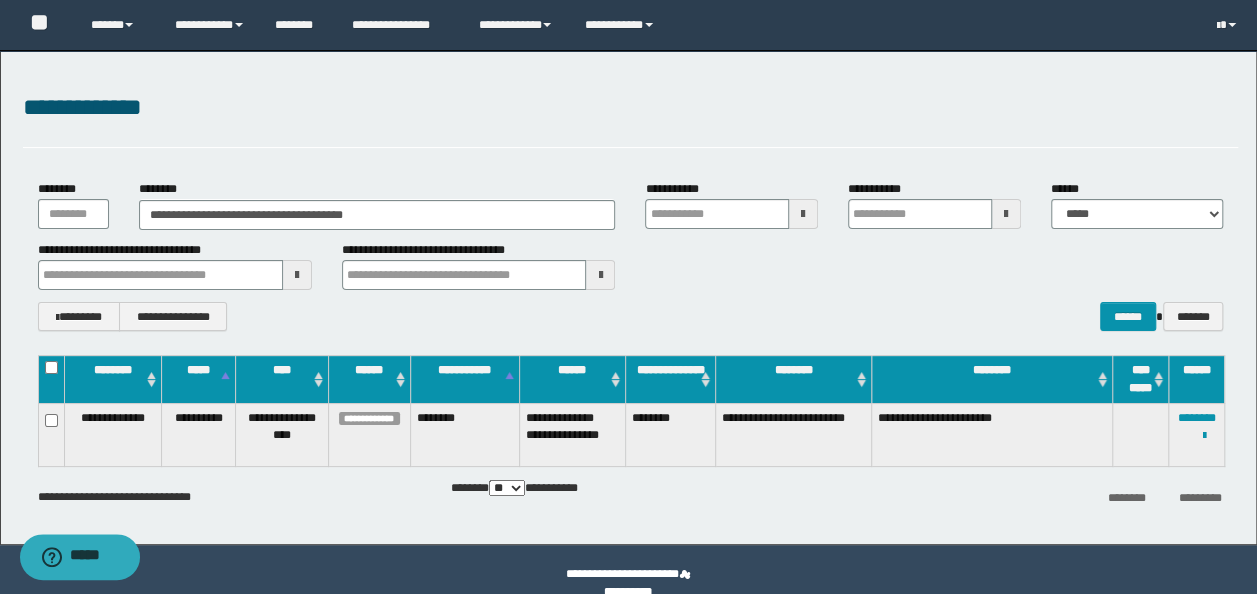 click on "**********" at bounding box center (1197, 434) 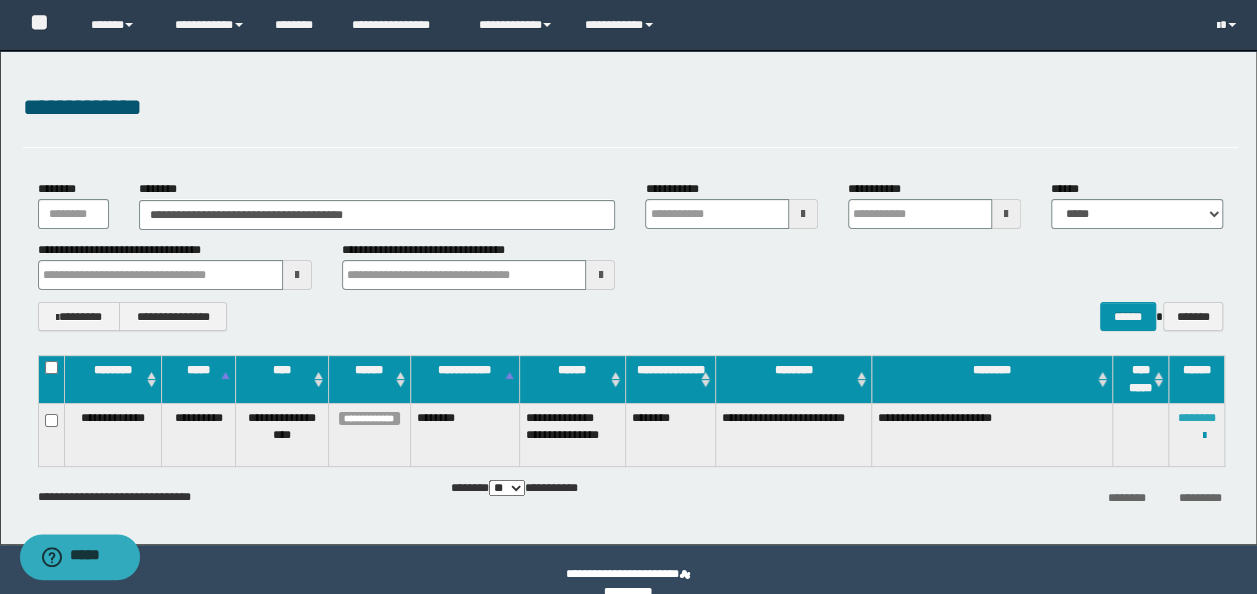 click on "********" at bounding box center [1197, 418] 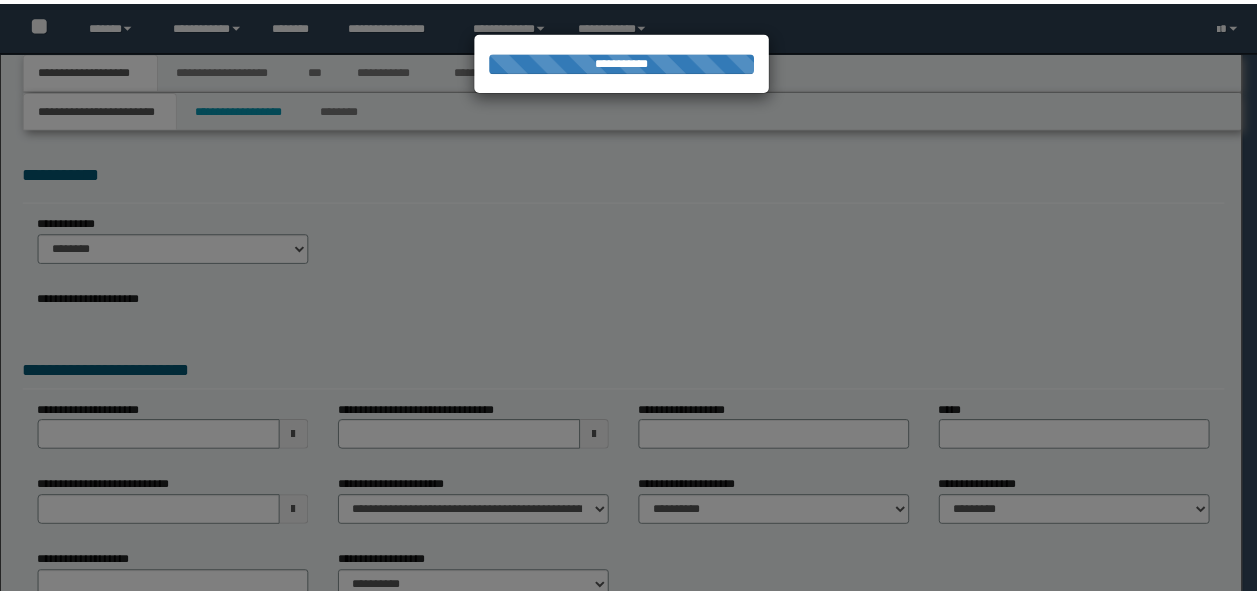 scroll, scrollTop: 0, scrollLeft: 0, axis: both 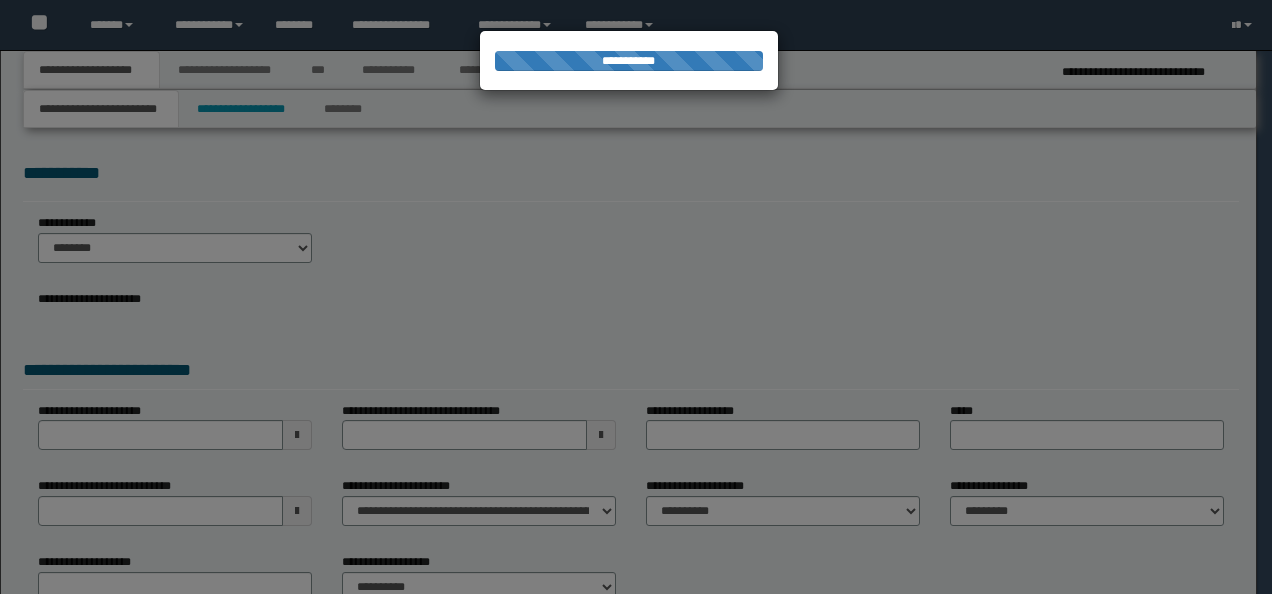 select on "*" 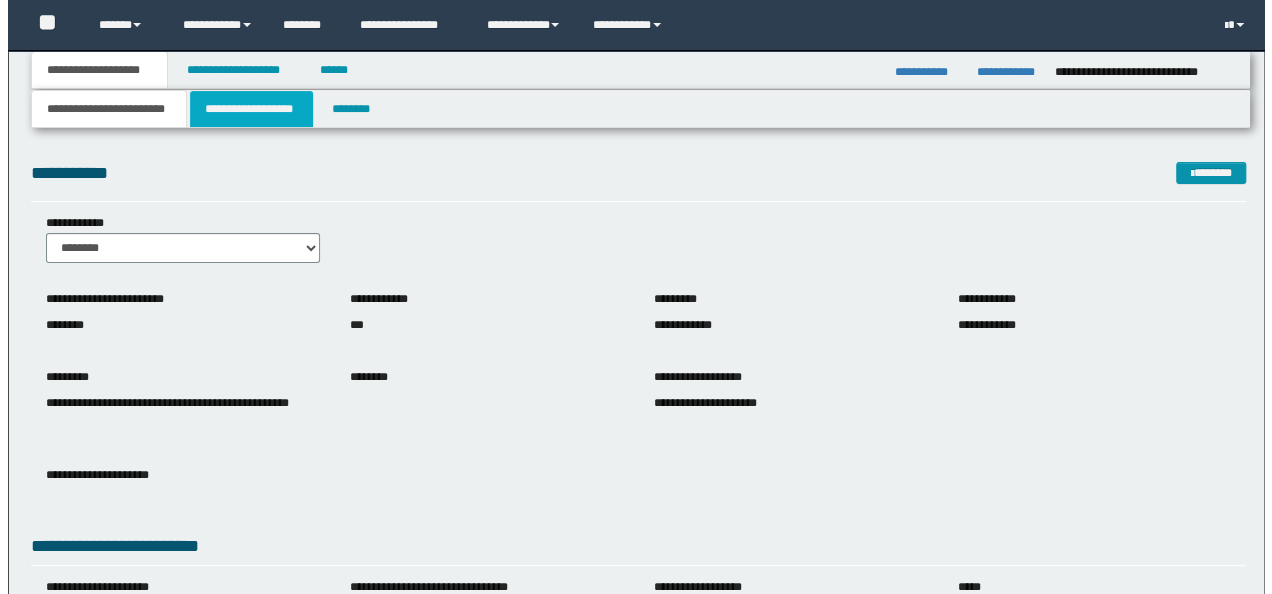 scroll, scrollTop: 0, scrollLeft: 0, axis: both 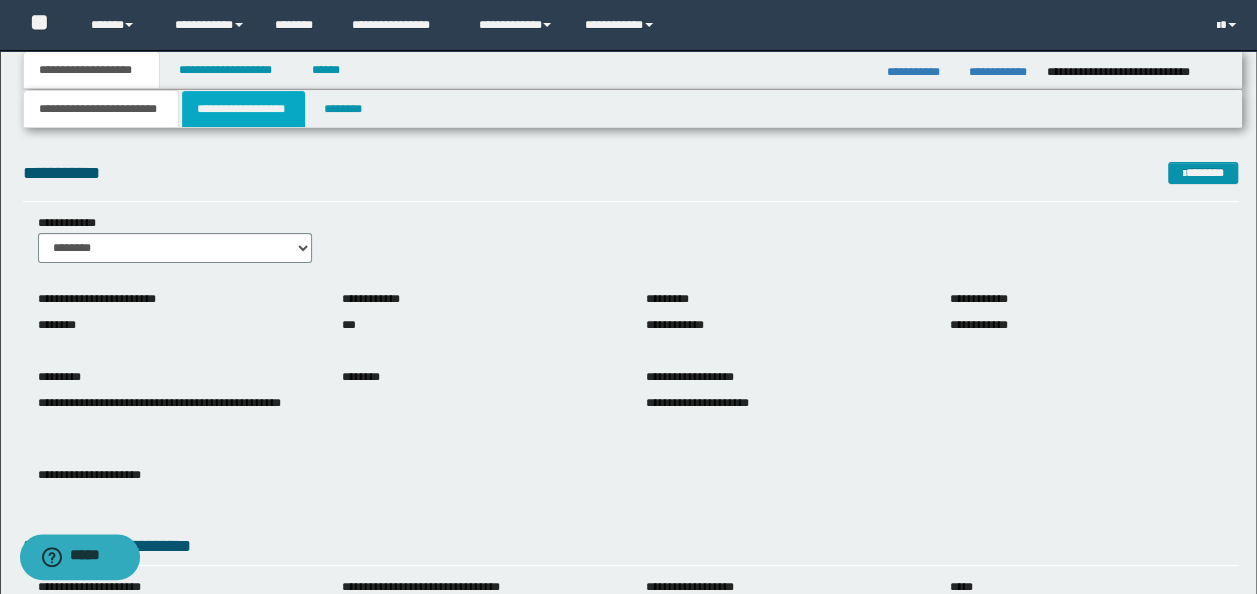 click on "**********" at bounding box center [243, 109] 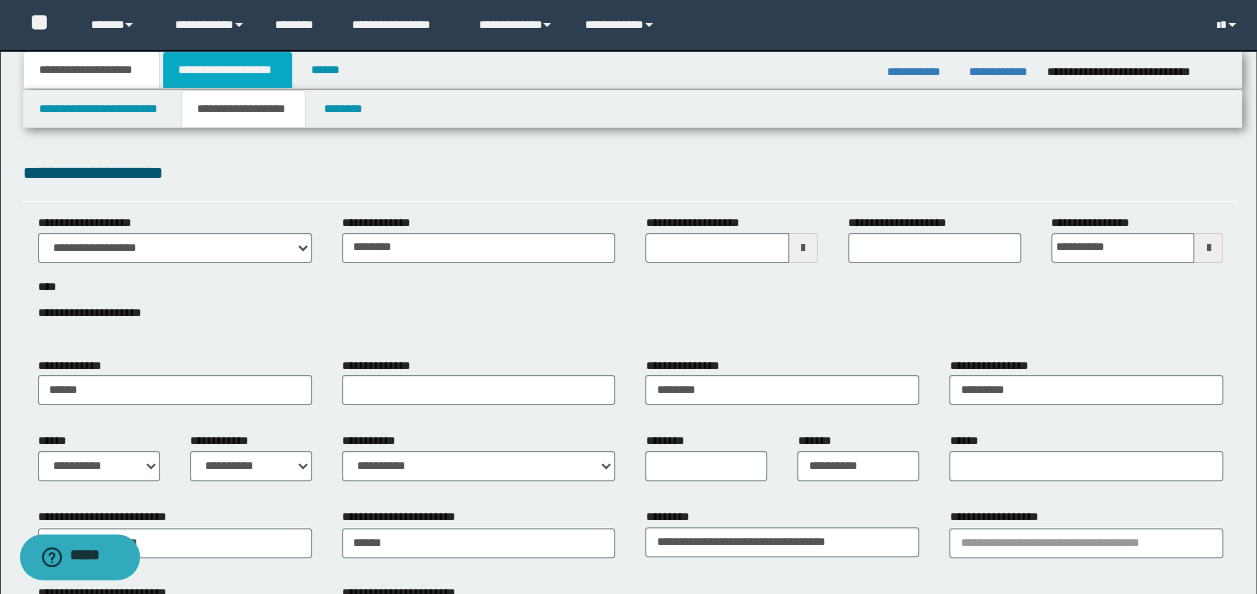 click on "**********" at bounding box center (227, 70) 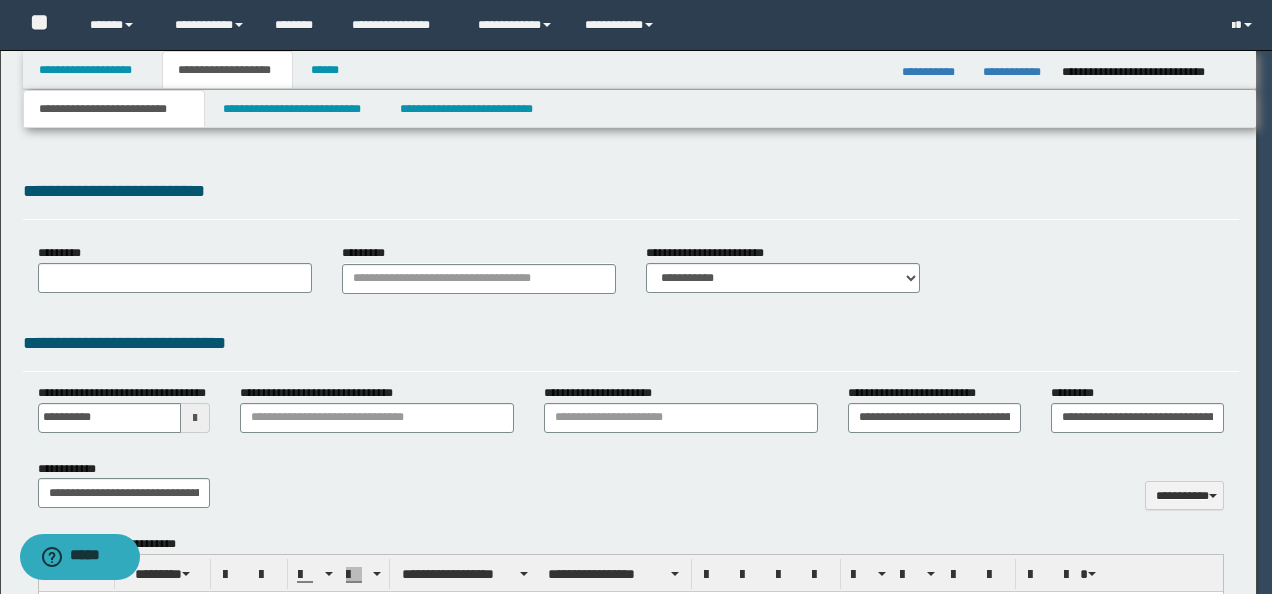 scroll, scrollTop: 0, scrollLeft: 0, axis: both 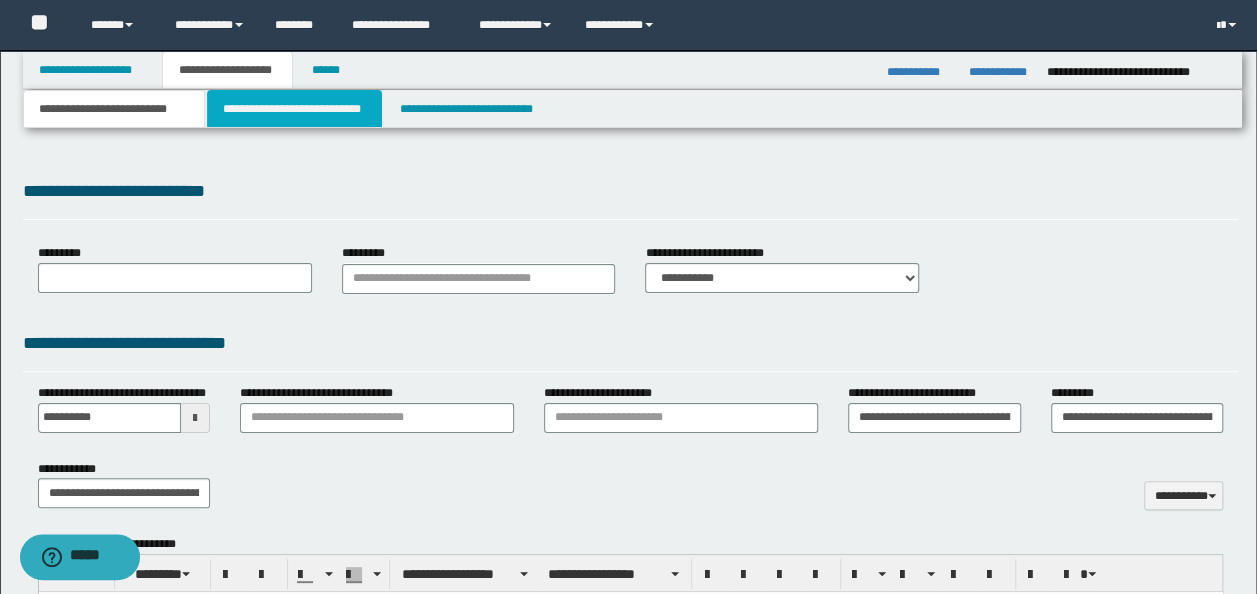 click on "**********" at bounding box center [294, 109] 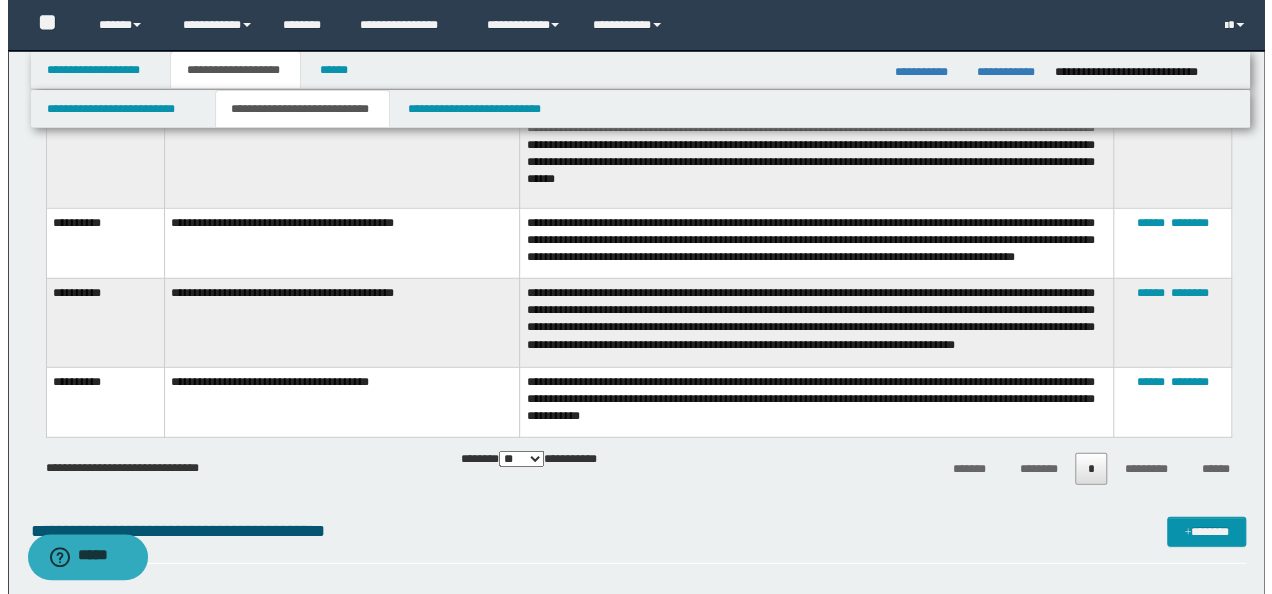 scroll, scrollTop: 2433, scrollLeft: 0, axis: vertical 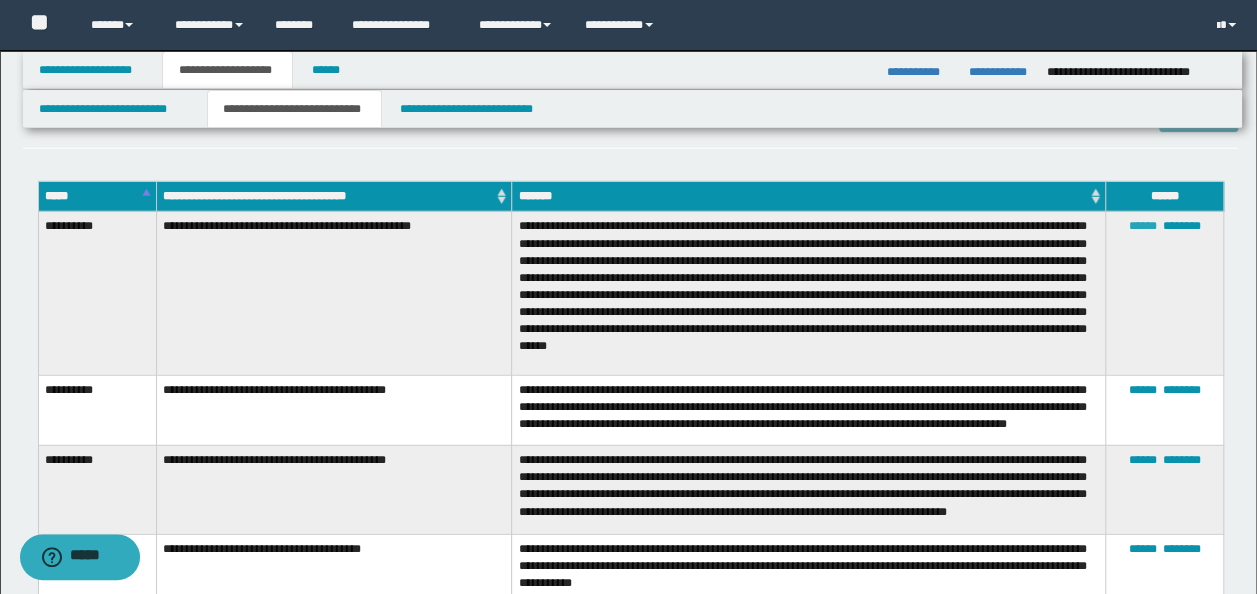 click on "******" at bounding box center [1143, 226] 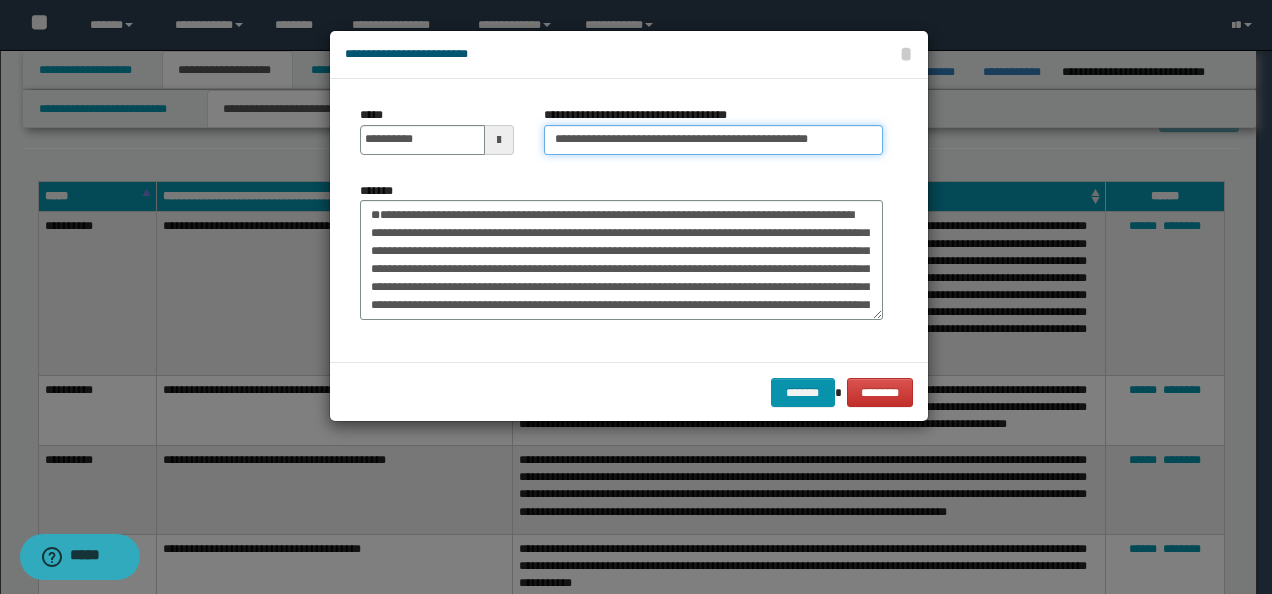 click on "**********" at bounding box center (713, 140) 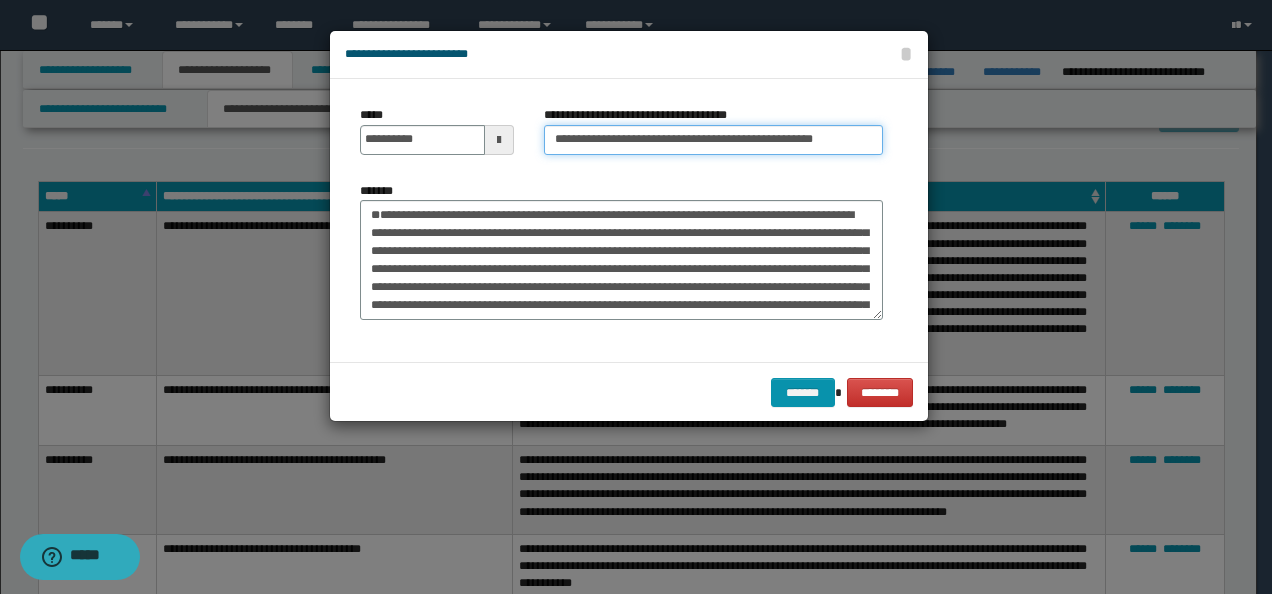 paste on "**********" 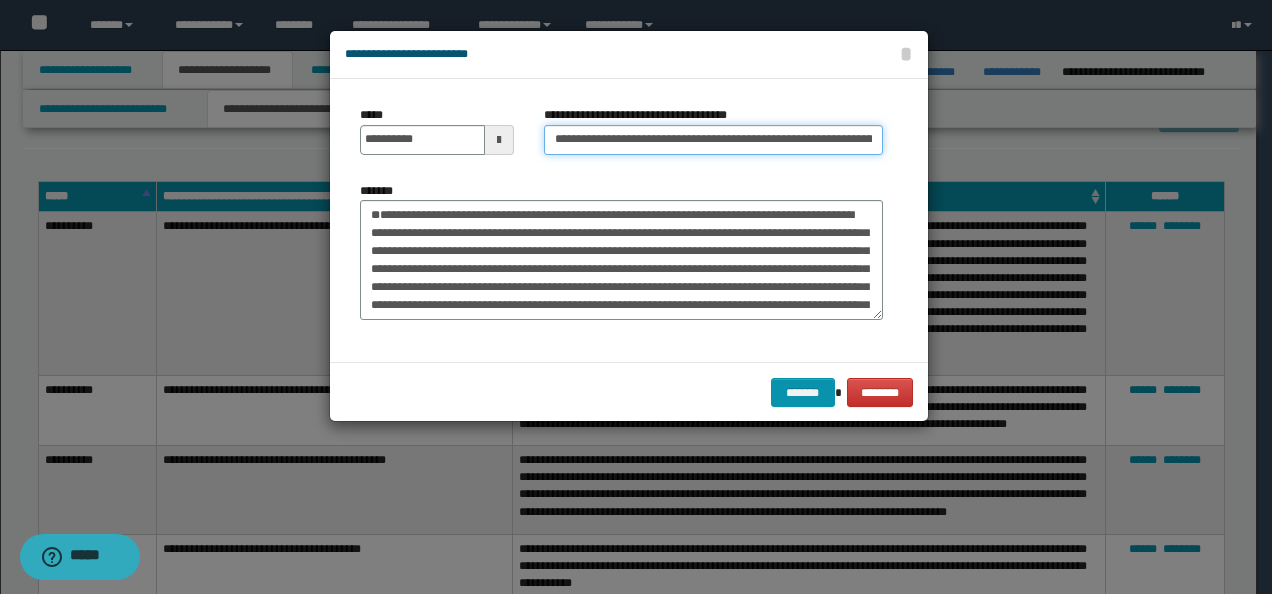 scroll, scrollTop: 0, scrollLeft: 96, axis: horizontal 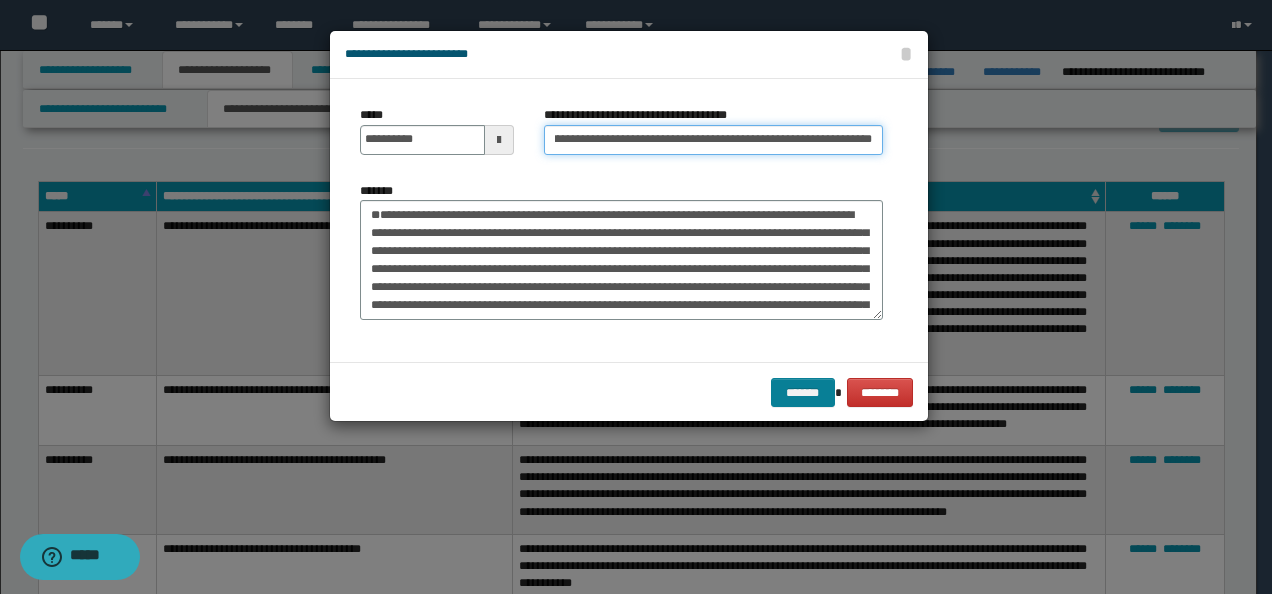 type on "**********" 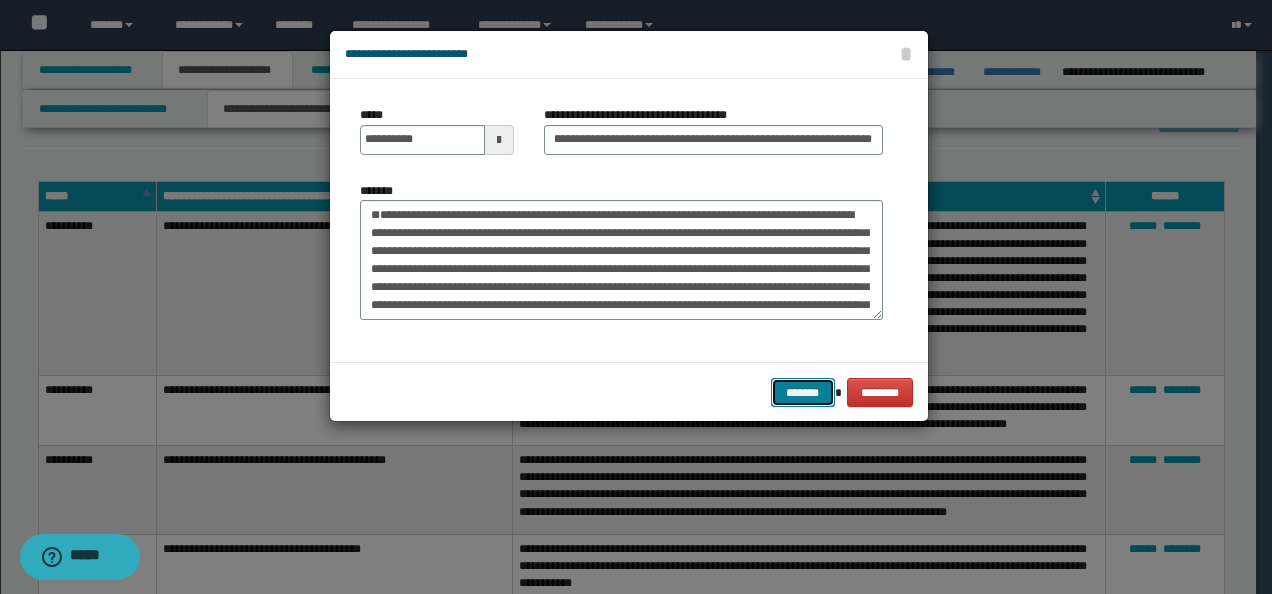 drag, startPoint x: 787, startPoint y: 401, endPoint x: 688, endPoint y: 335, distance: 118.98319 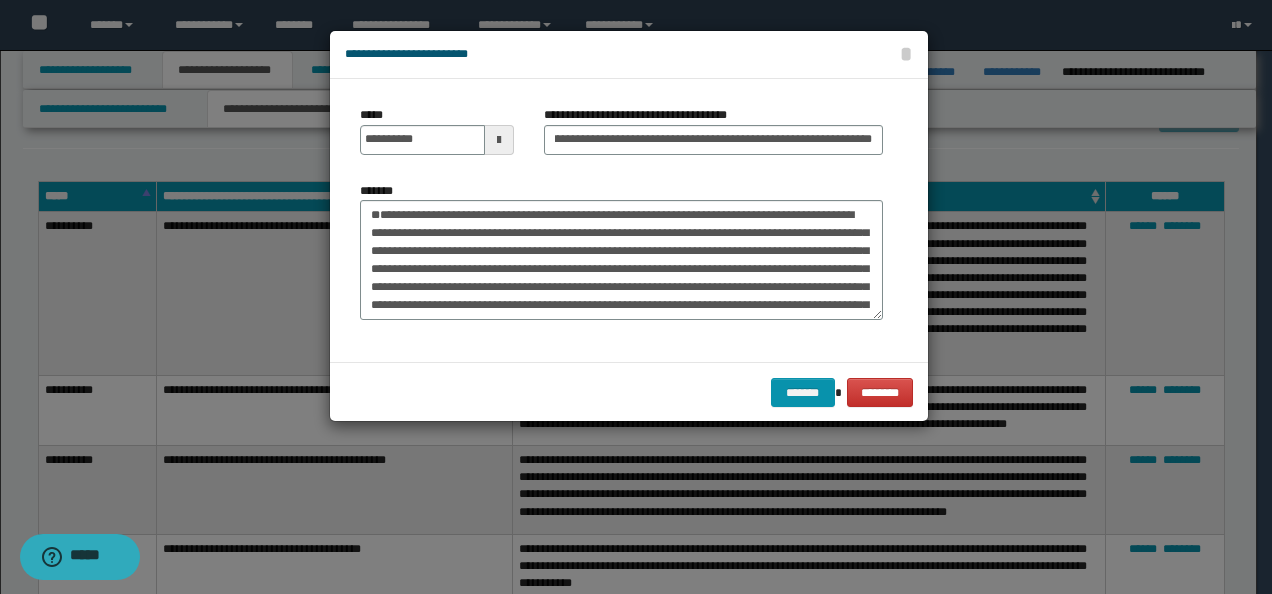 scroll, scrollTop: 0, scrollLeft: 0, axis: both 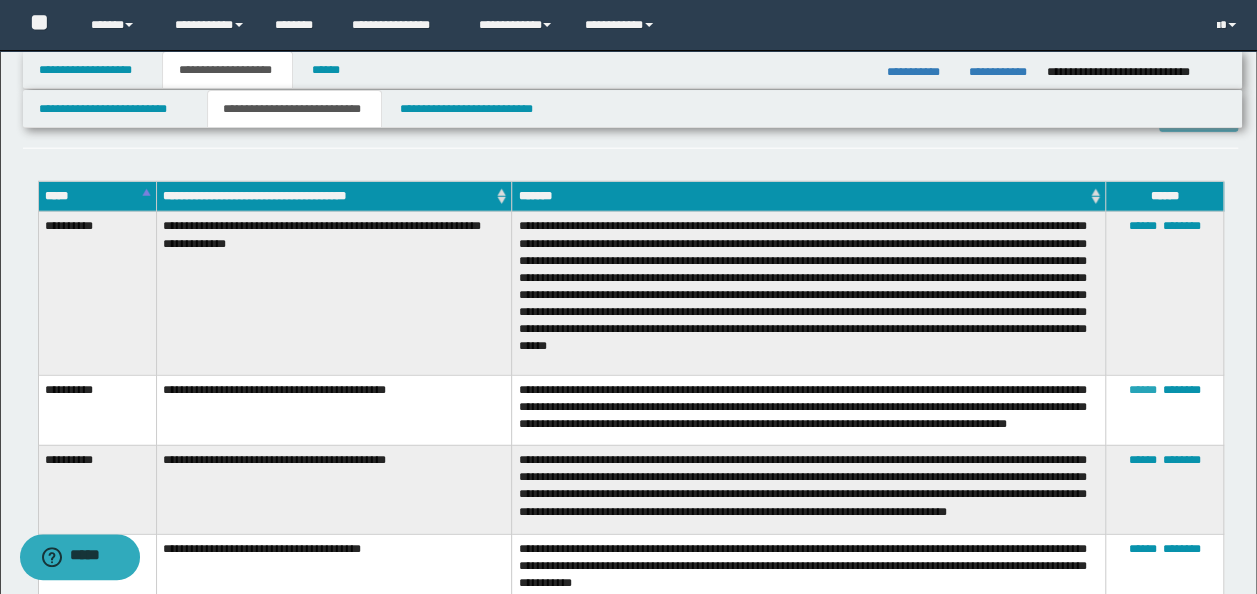 click on "******    ********" at bounding box center [1164, 410] 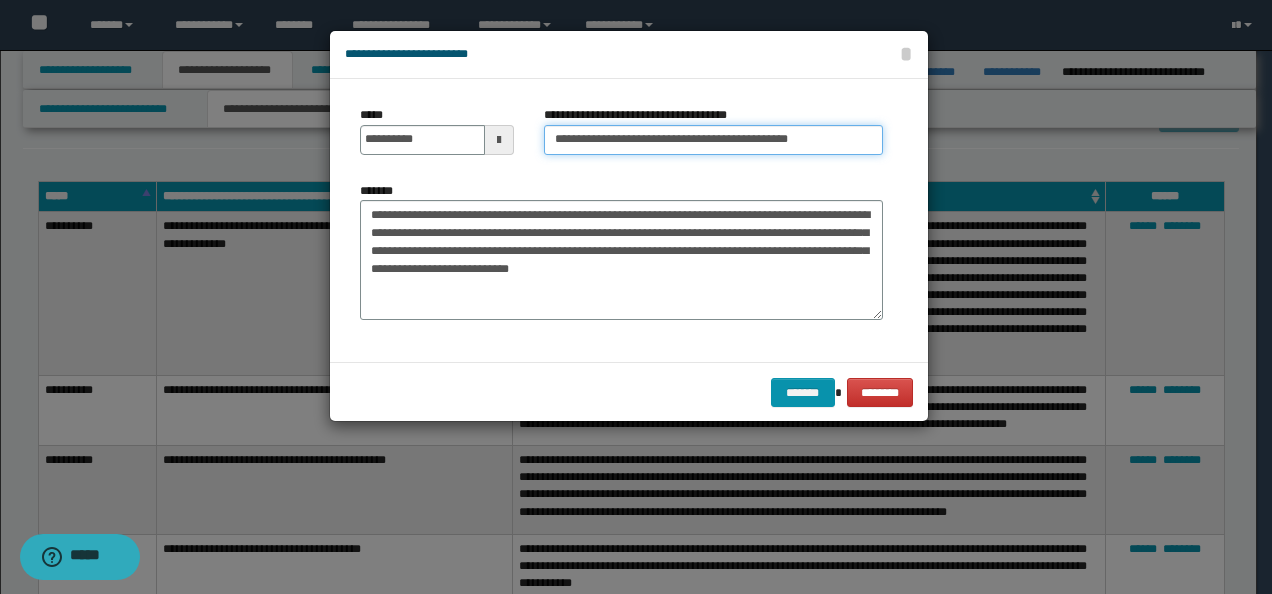 click on "**********" at bounding box center (713, 140) 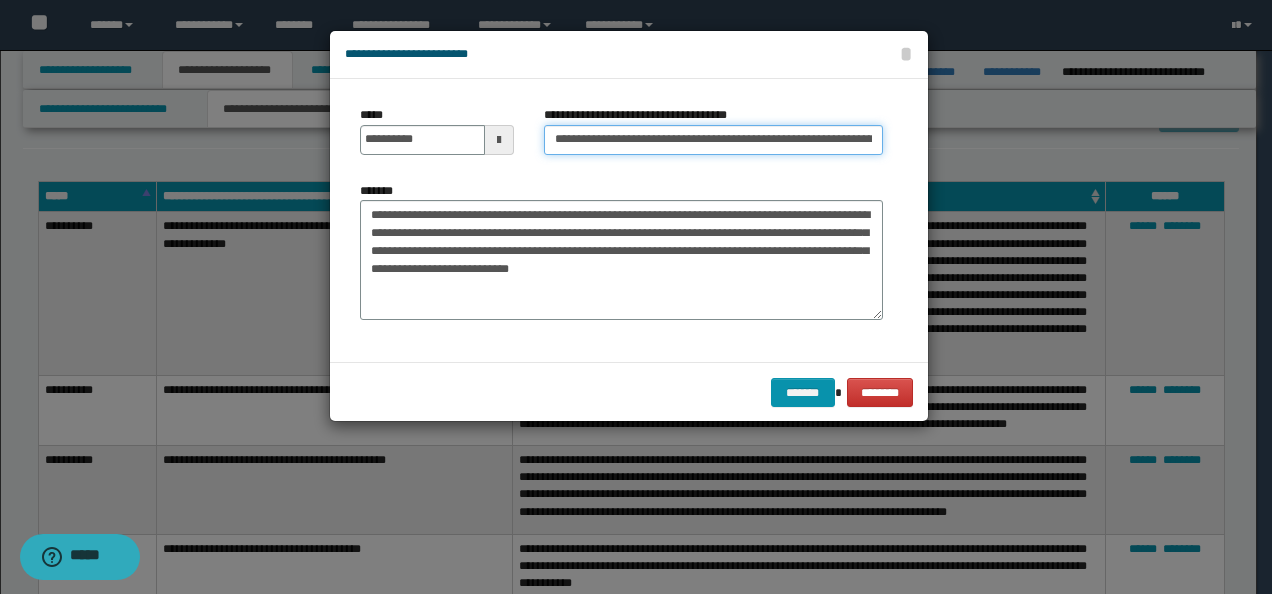 scroll, scrollTop: 0, scrollLeft: 51, axis: horizontal 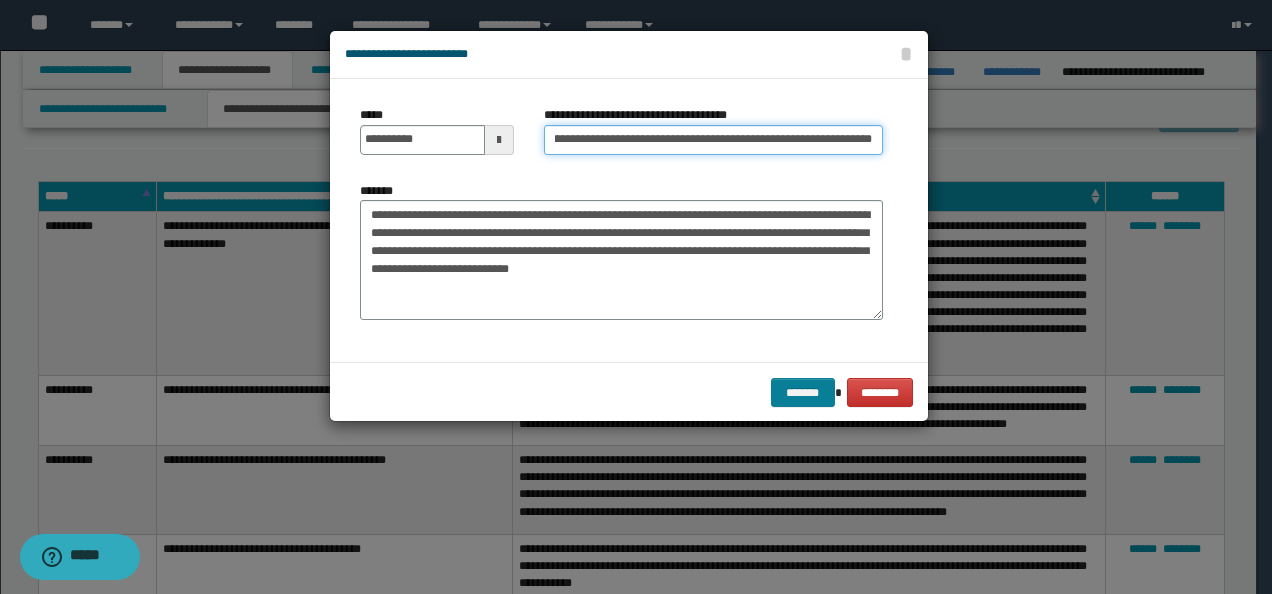 type on "**********" 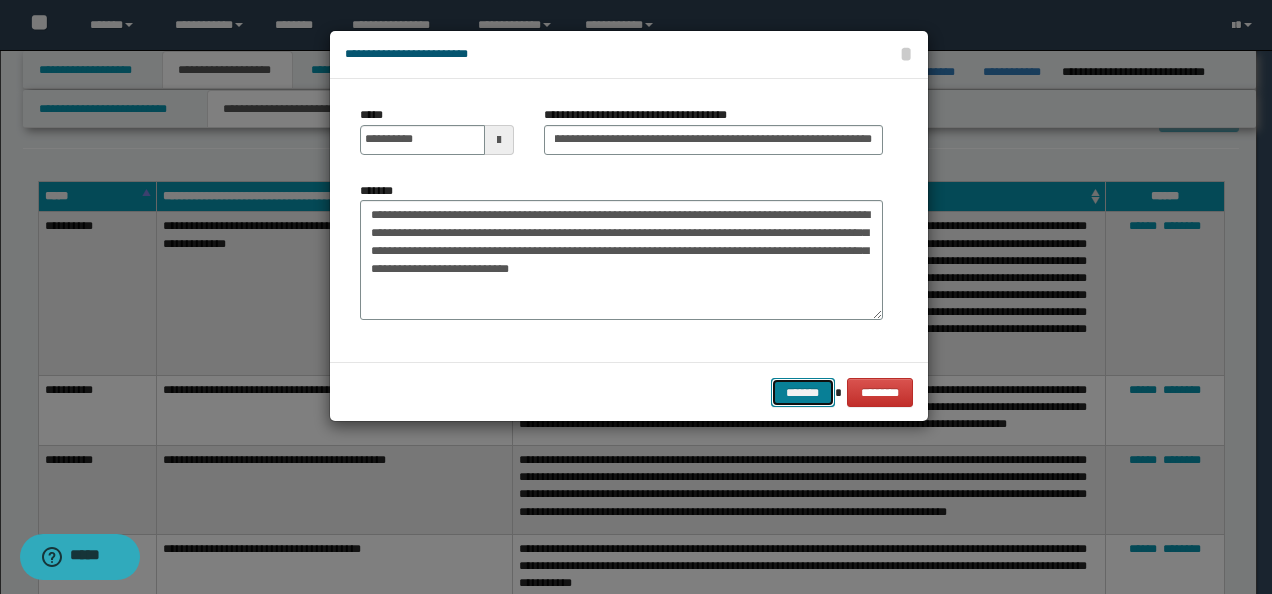 click on "*******" at bounding box center [803, 392] 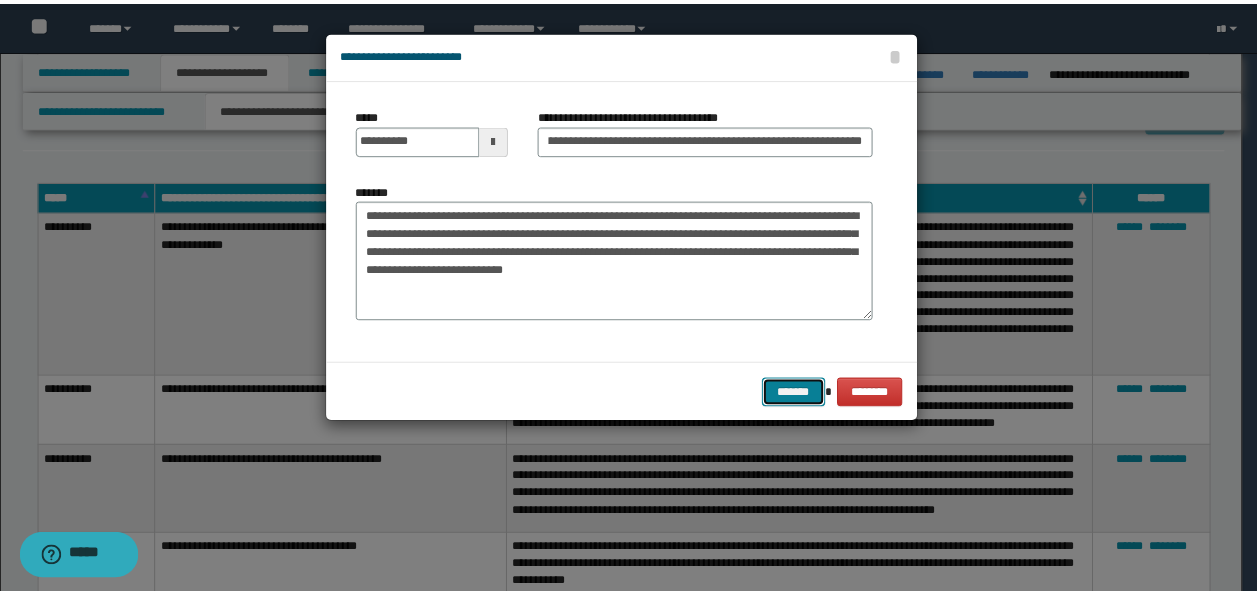 scroll, scrollTop: 0, scrollLeft: 0, axis: both 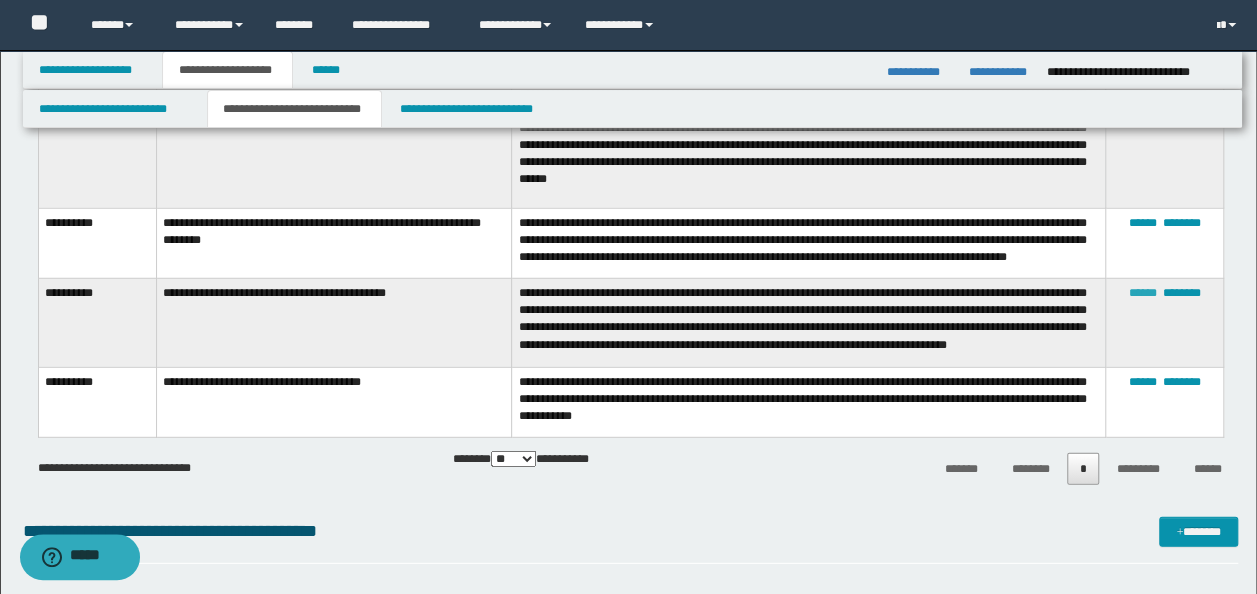 click on "******" at bounding box center (1143, 293) 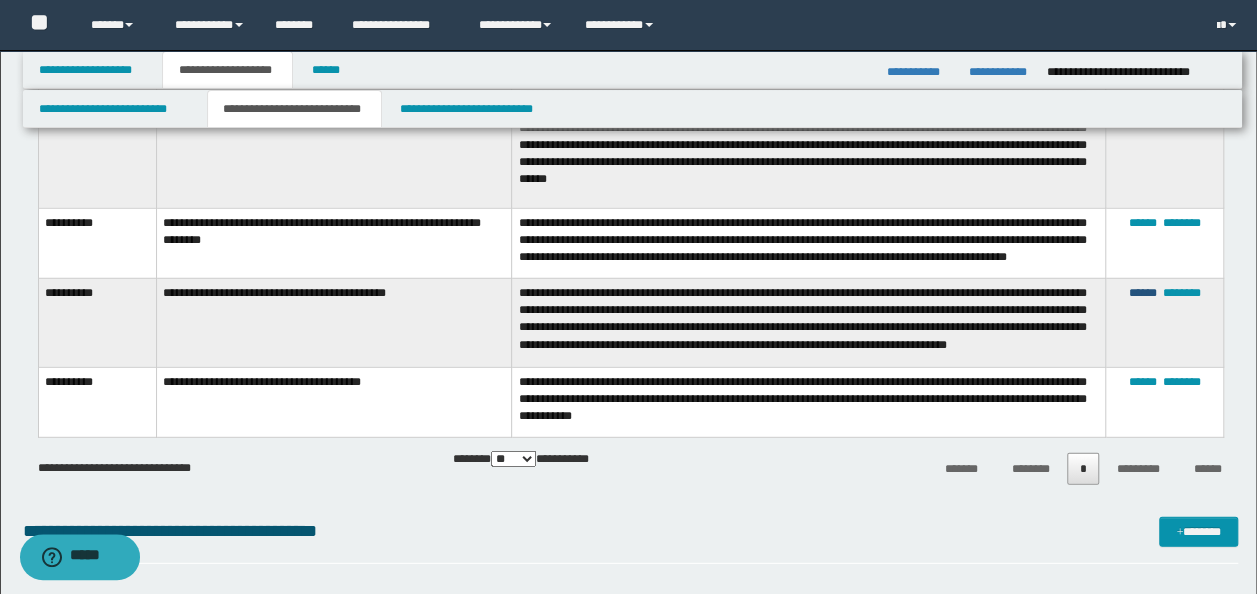 type on "**********" 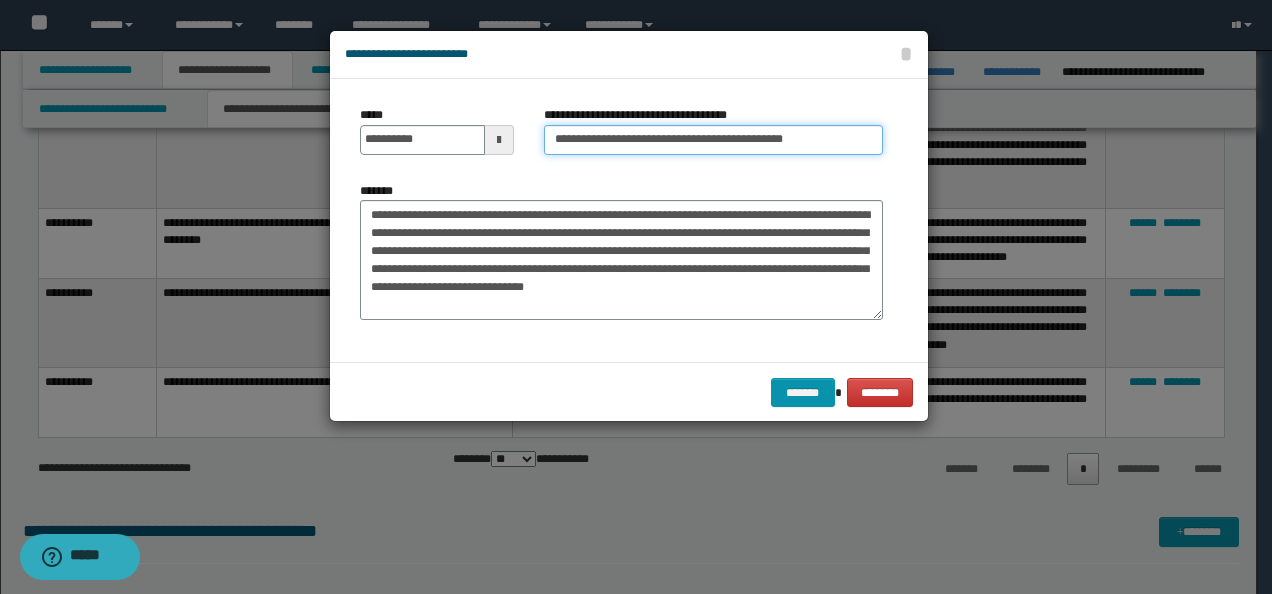 click on "**********" at bounding box center (713, 140) 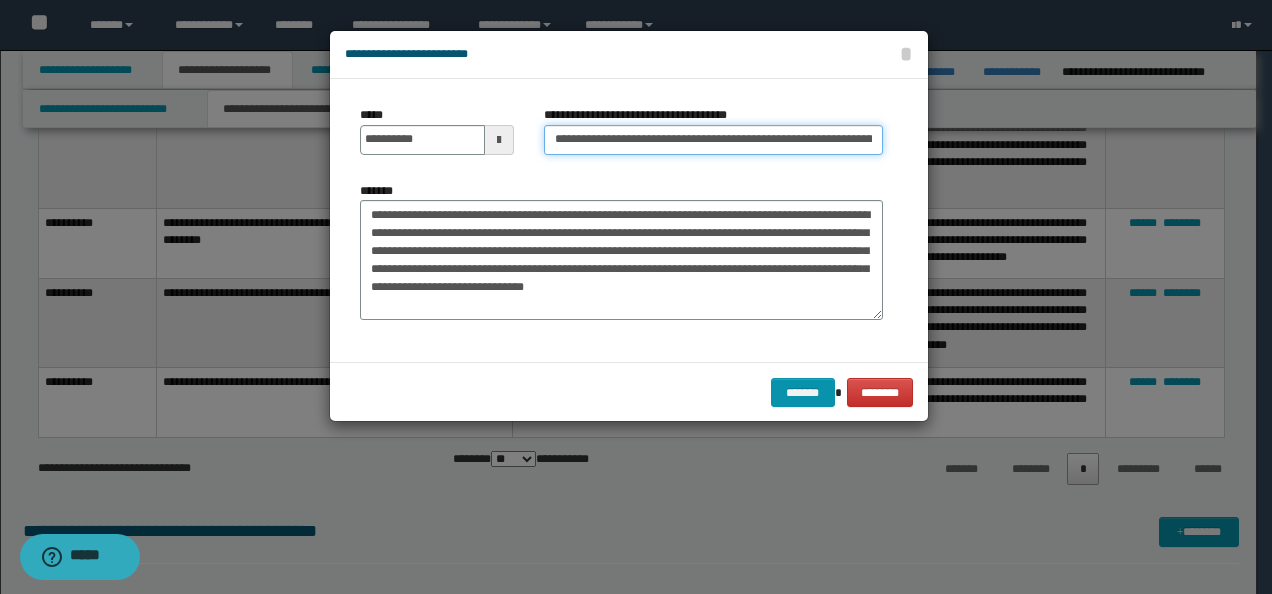 scroll, scrollTop: 0, scrollLeft: 48, axis: horizontal 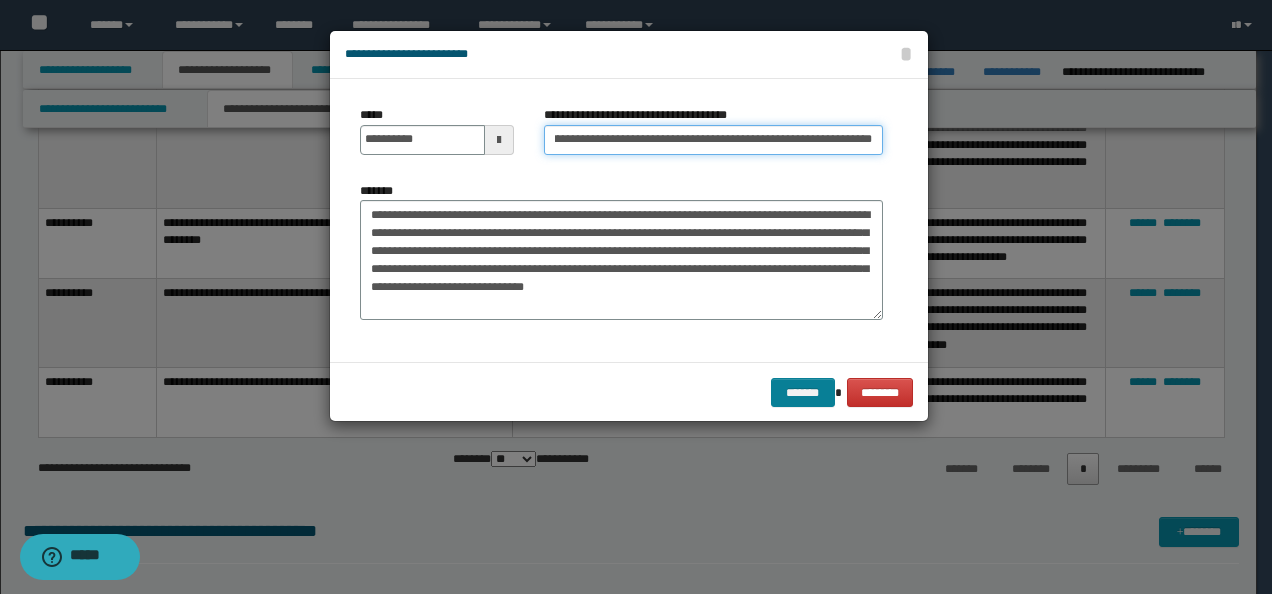 type on "**********" 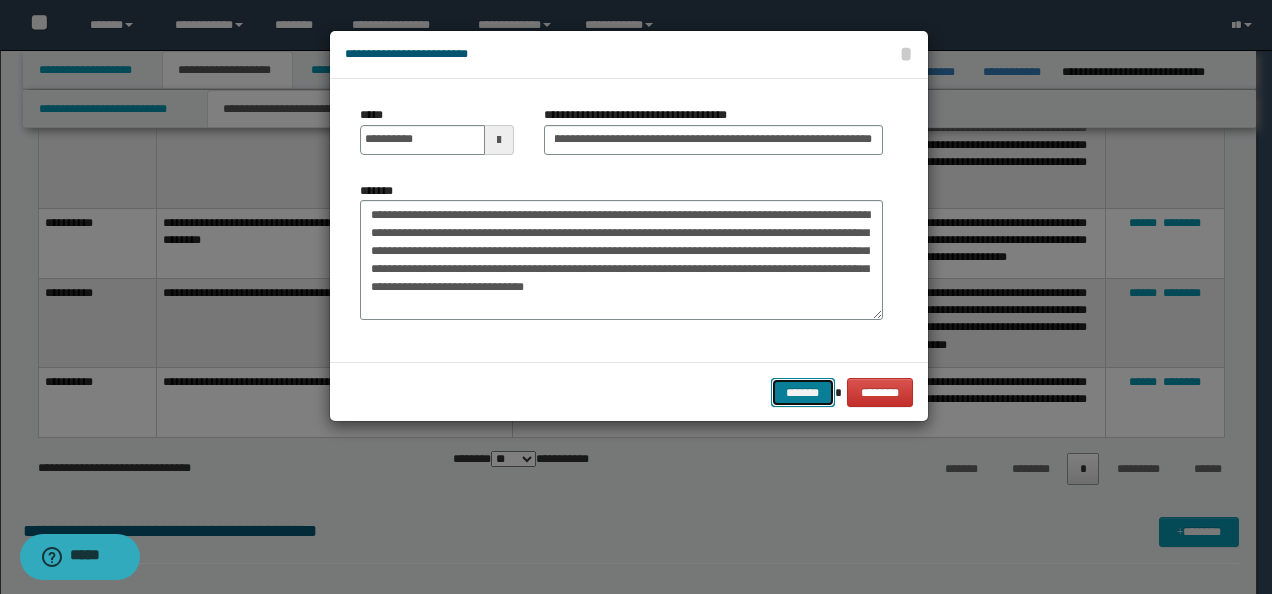 click on "*******" at bounding box center (803, 392) 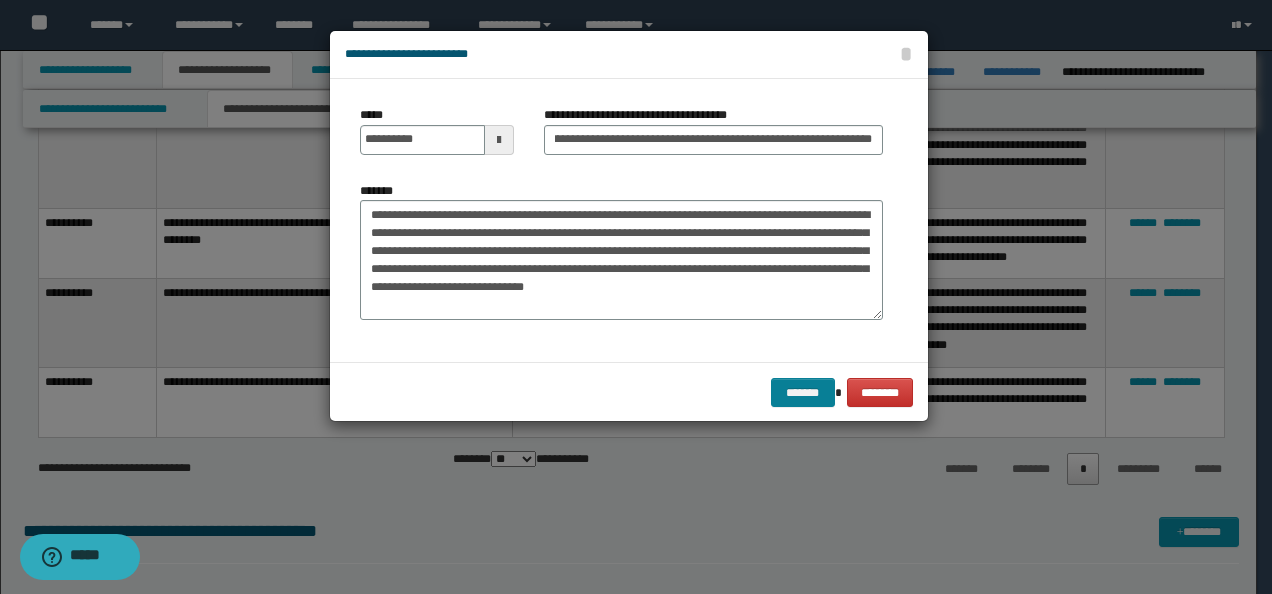 scroll, scrollTop: 0, scrollLeft: 0, axis: both 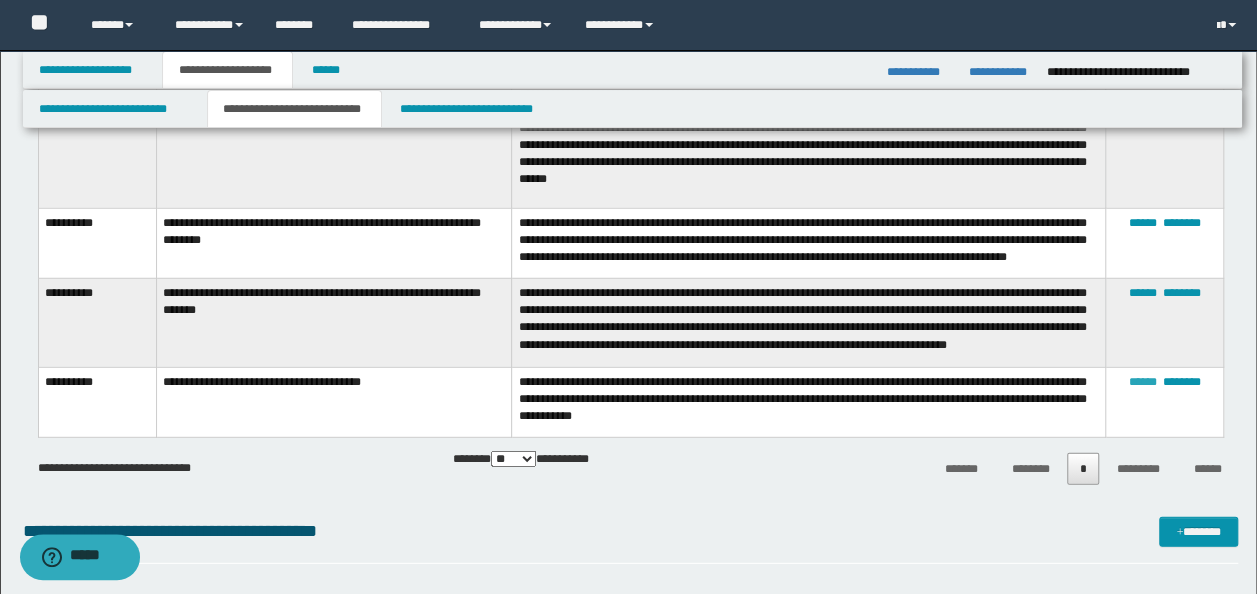click on "******" at bounding box center [1143, 382] 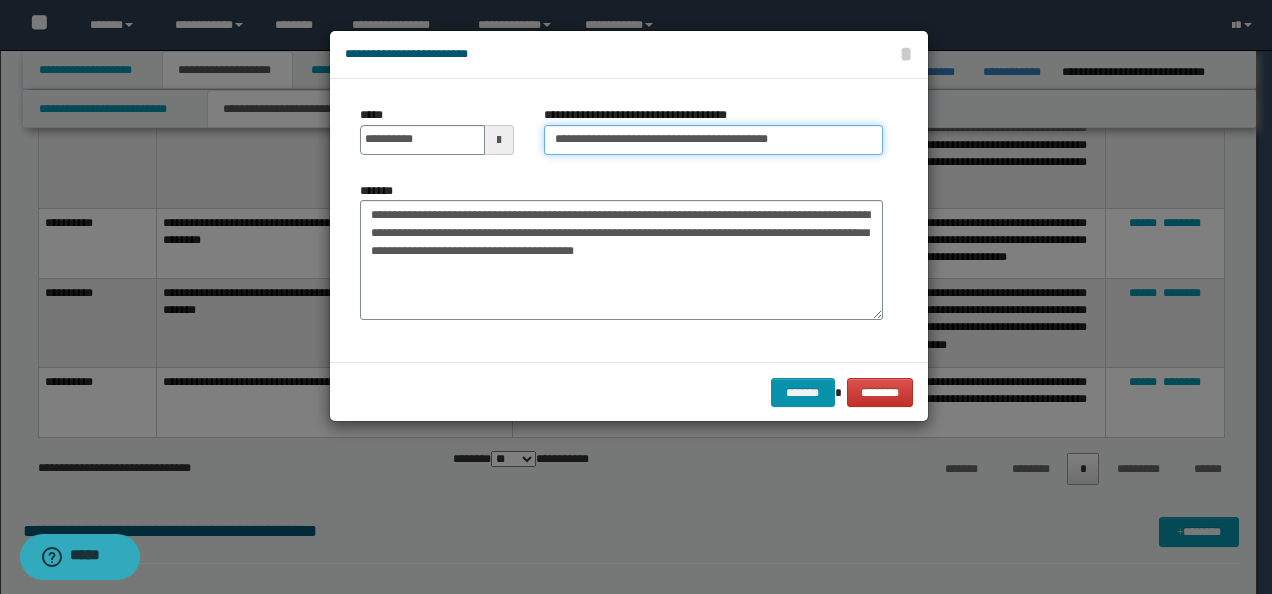 click on "**********" at bounding box center [713, 140] 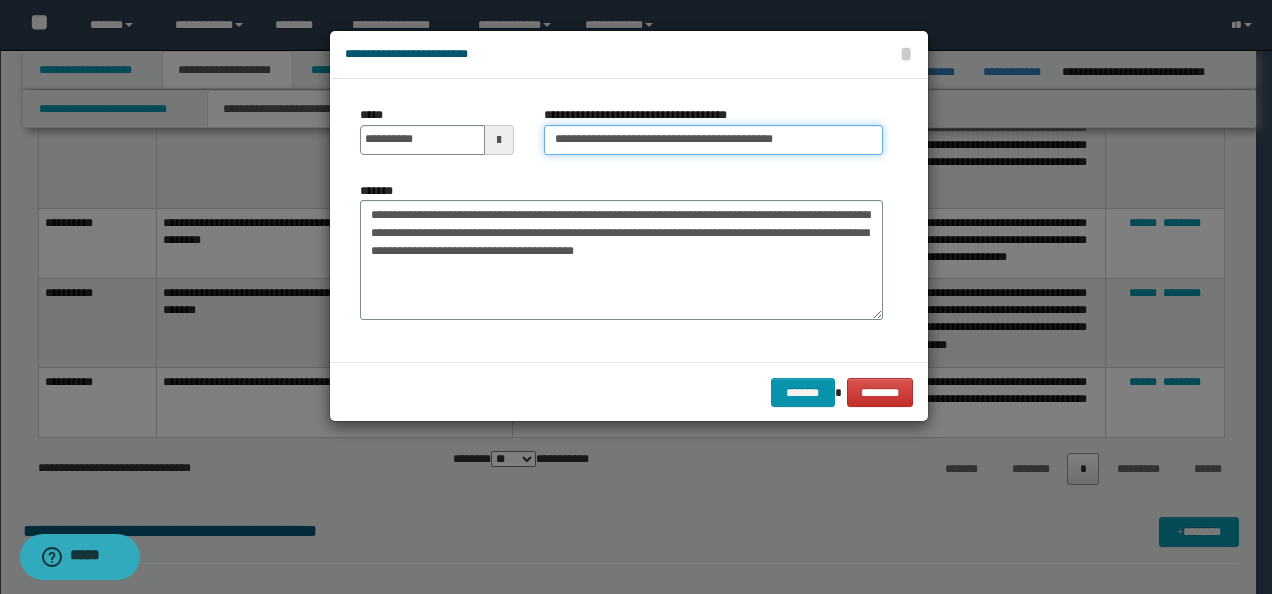 paste on "**********" 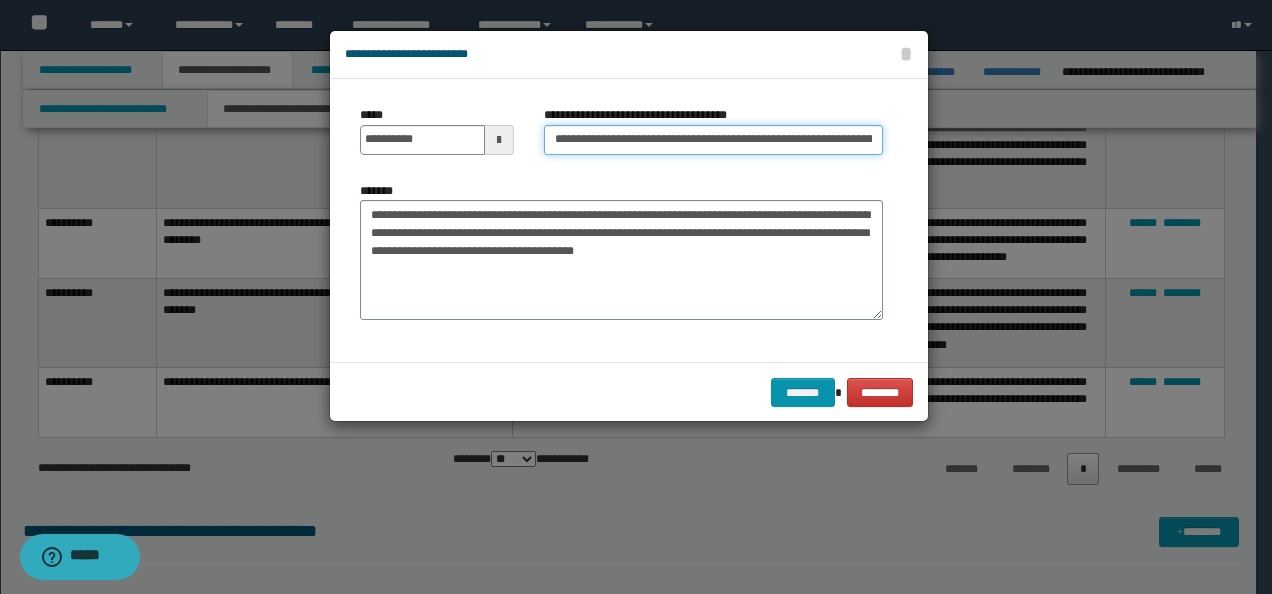 scroll, scrollTop: 0, scrollLeft: 47, axis: horizontal 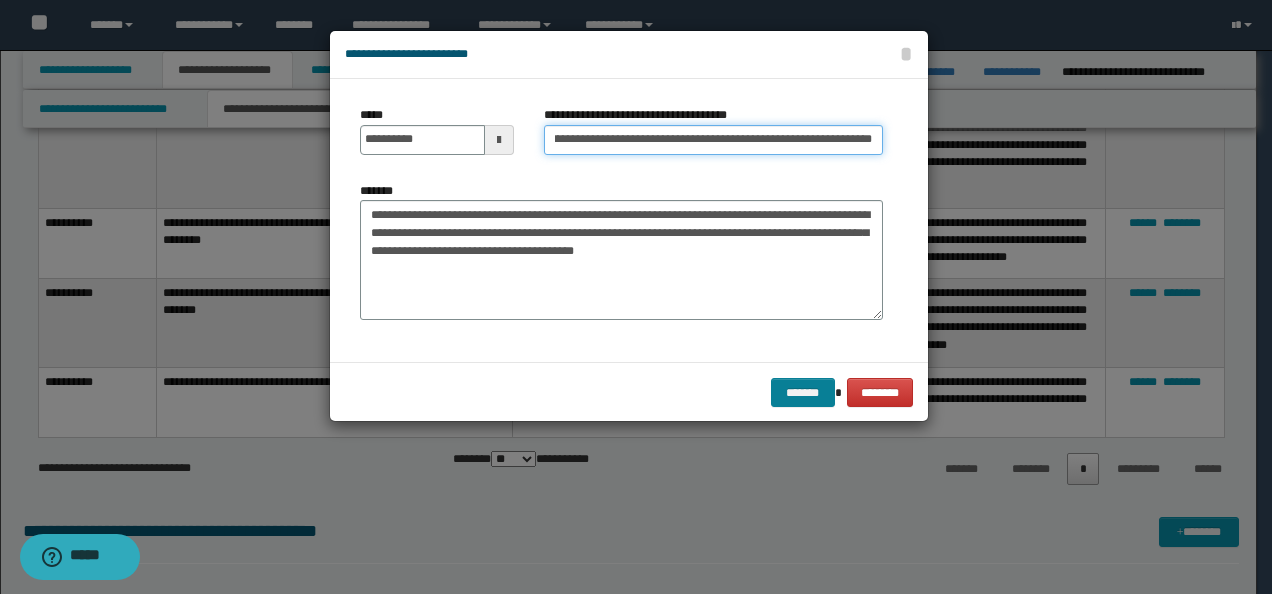 type on "**********" 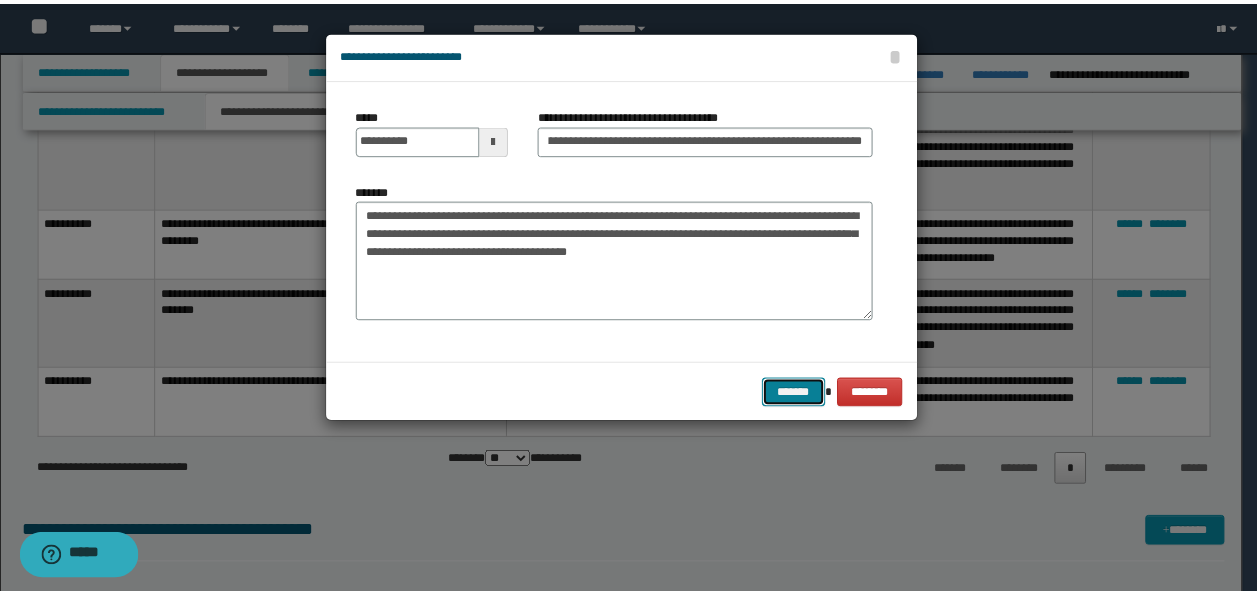 scroll, scrollTop: 0, scrollLeft: 0, axis: both 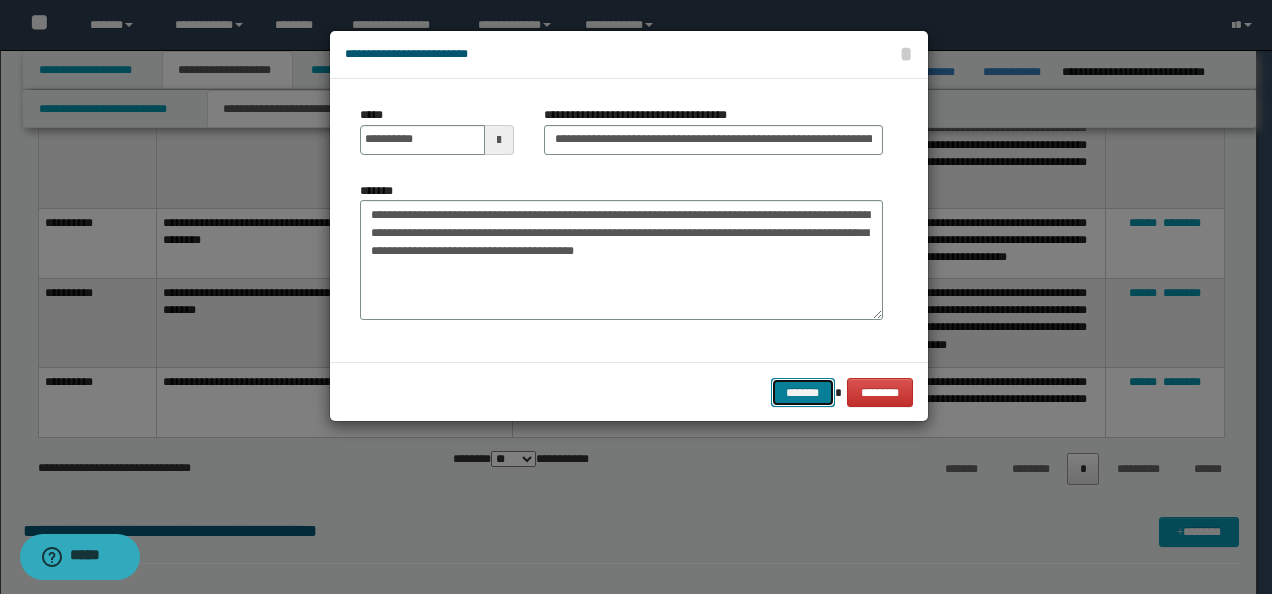 click on "*******" at bounding box center [803, 392] 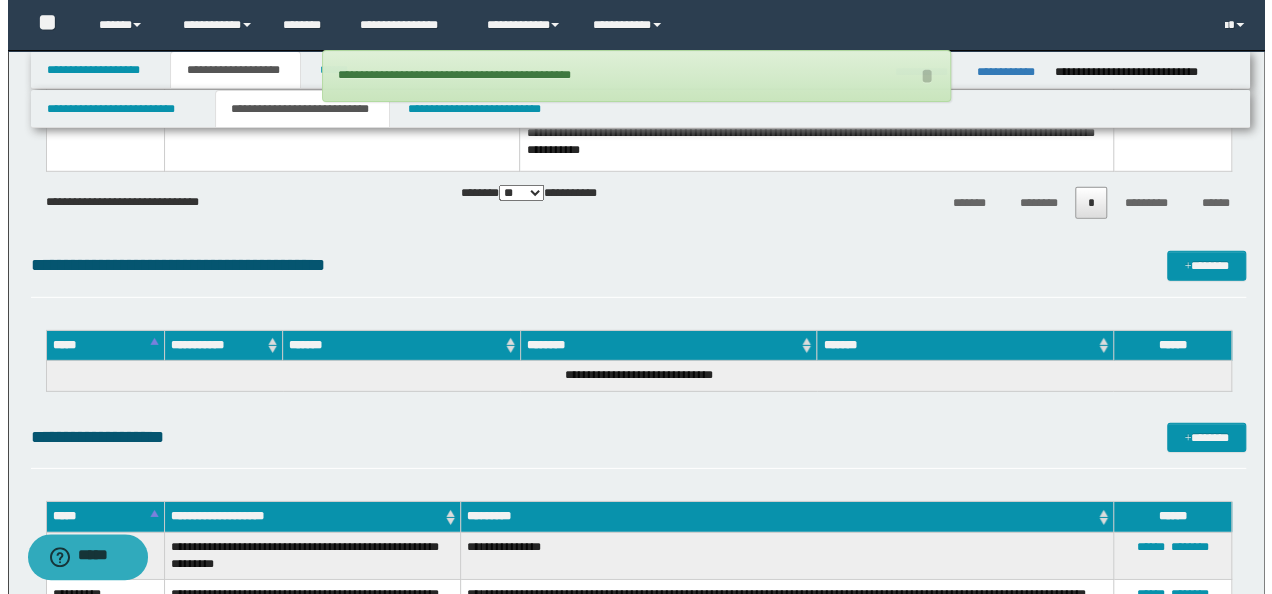 scroll, scrollTop: 3133, scrollLeft: 0, axis: vertical 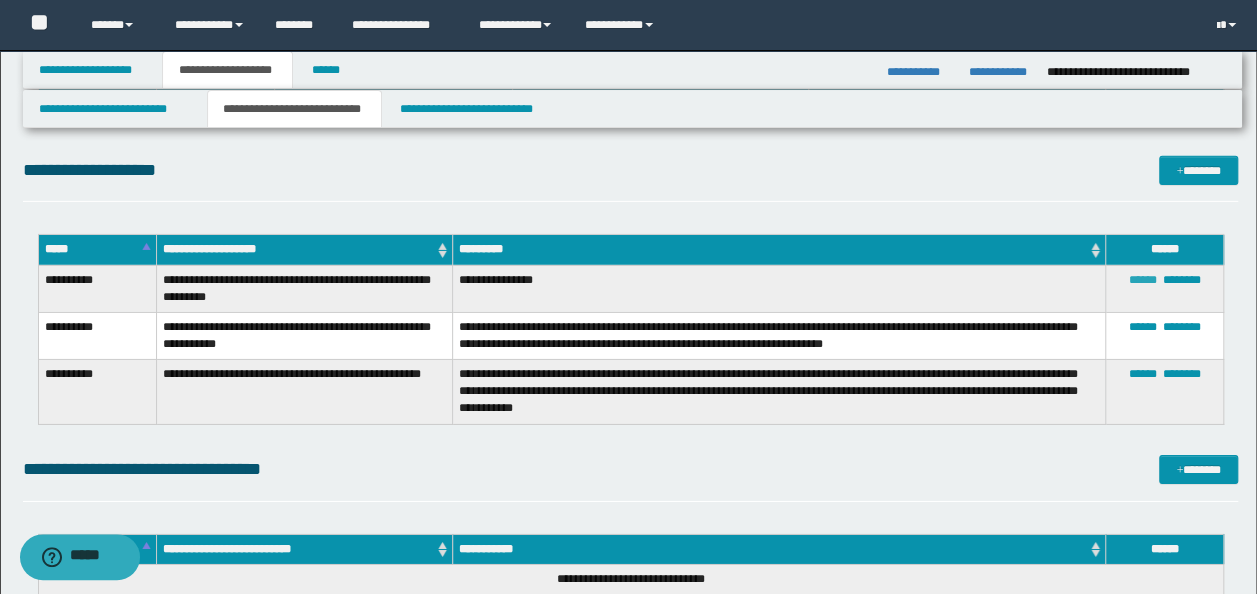 click on "******" at bounding box center (1143, 280) 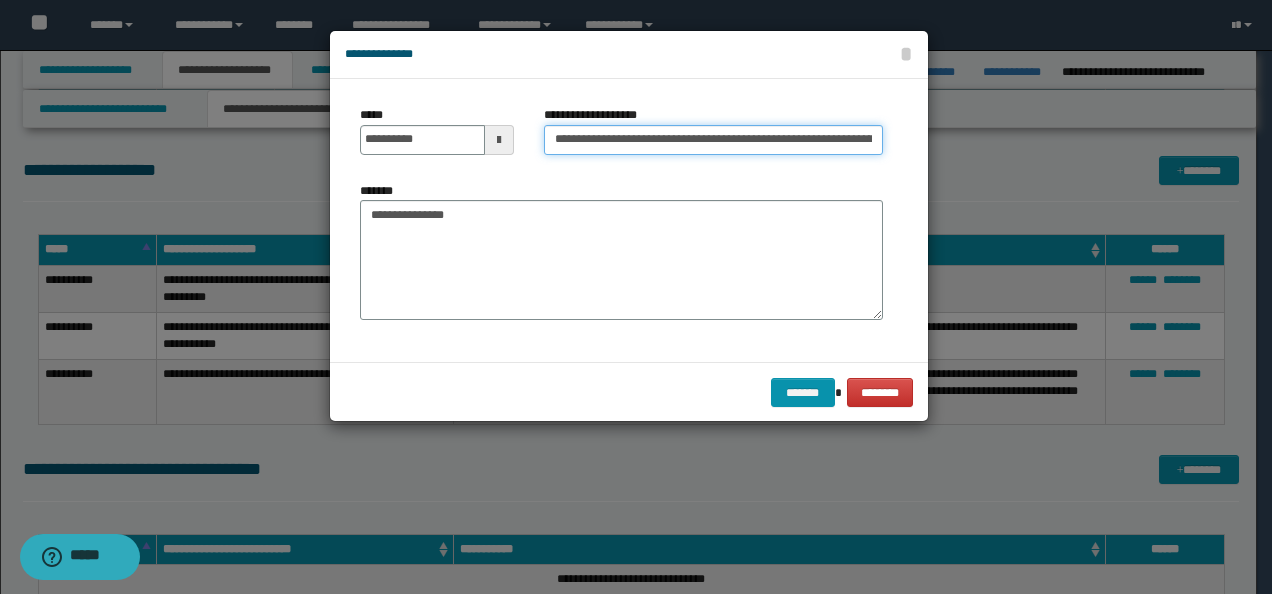 click on "**********" at bounding box center [713, 140] 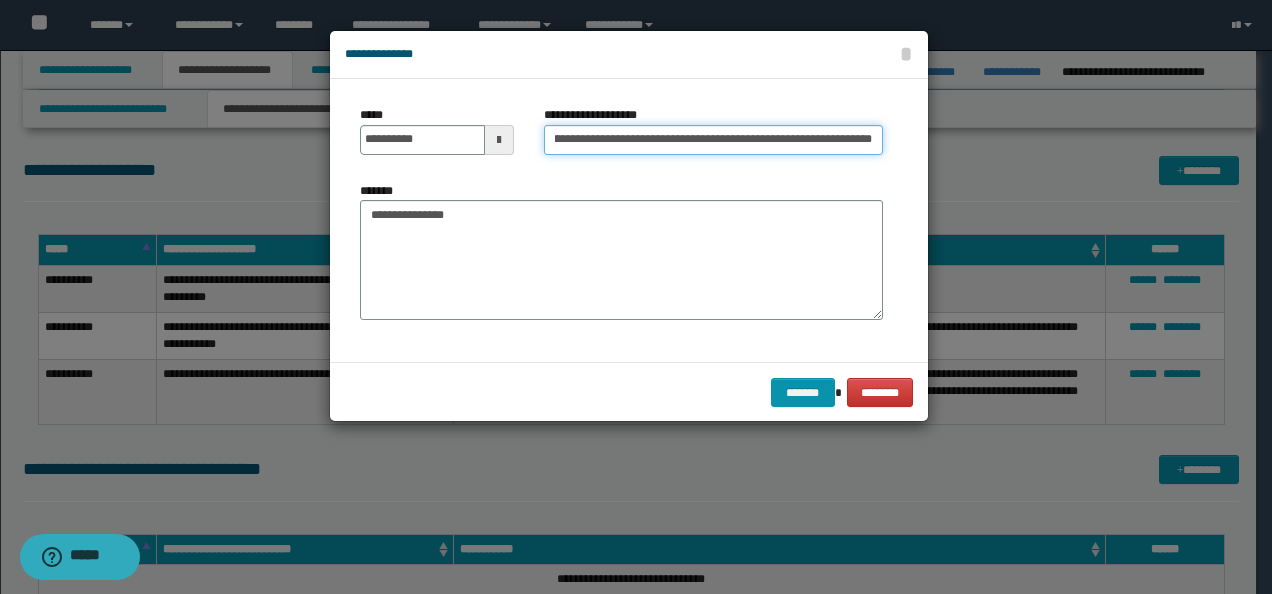 drag, startPoint x: 872, startPoint y: 135, endPoint x: 830, endPoint y: 140, distance: 42.296574 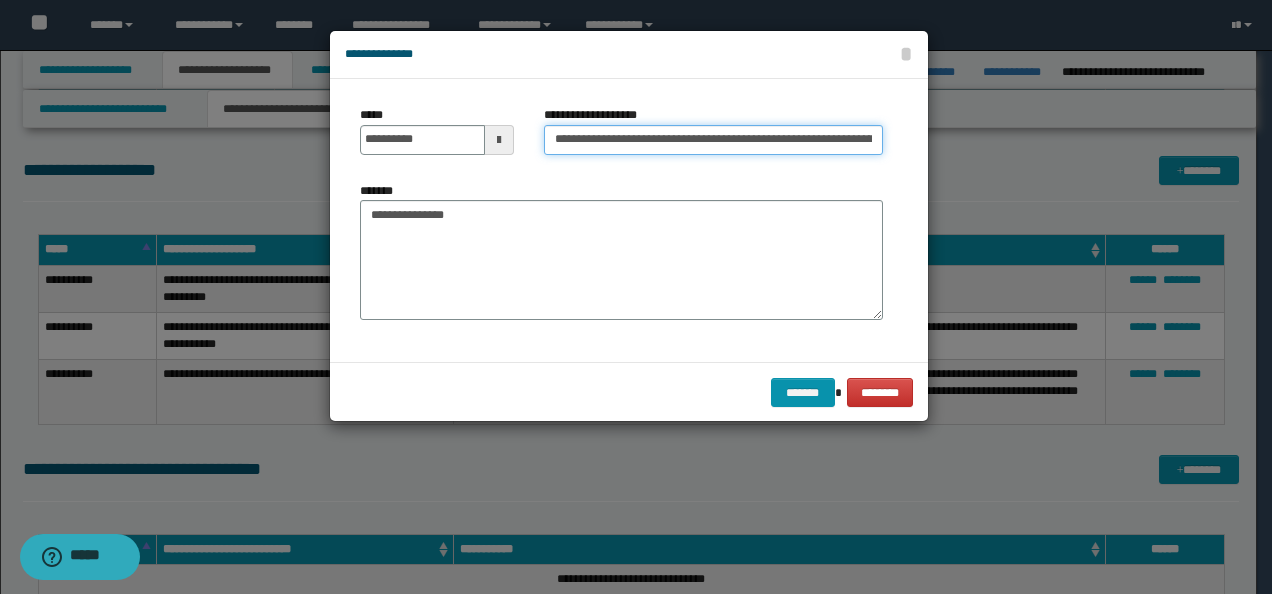 scroll, scrollTop: 0, scrollLeft: 45, axis: horizontal 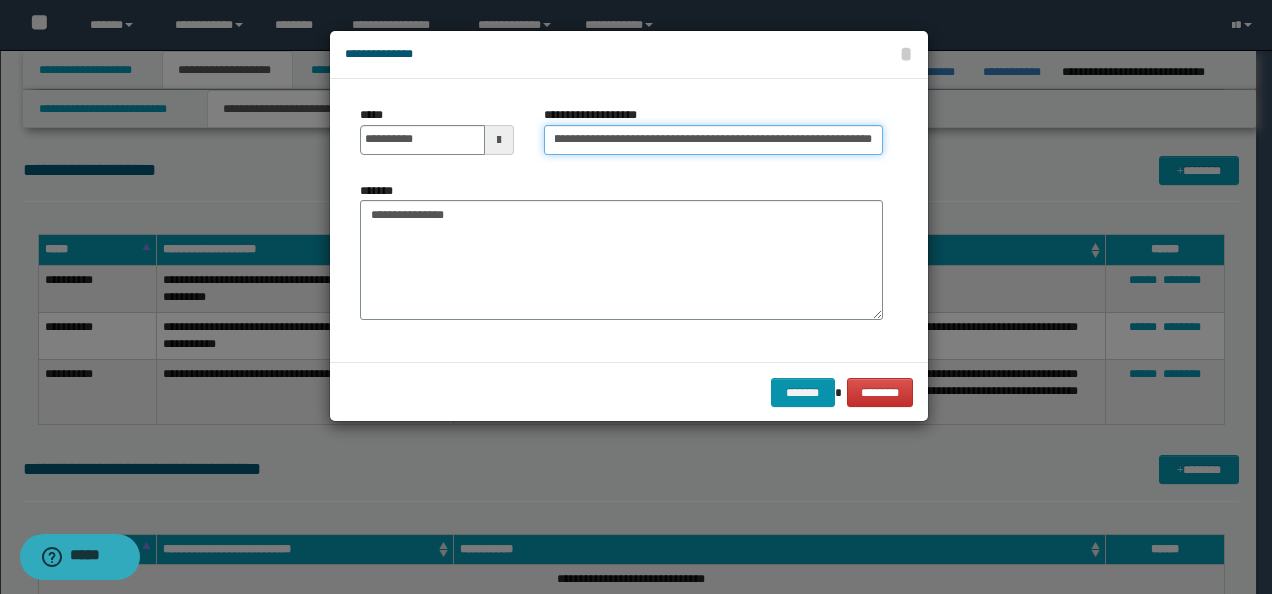 paste on "********" 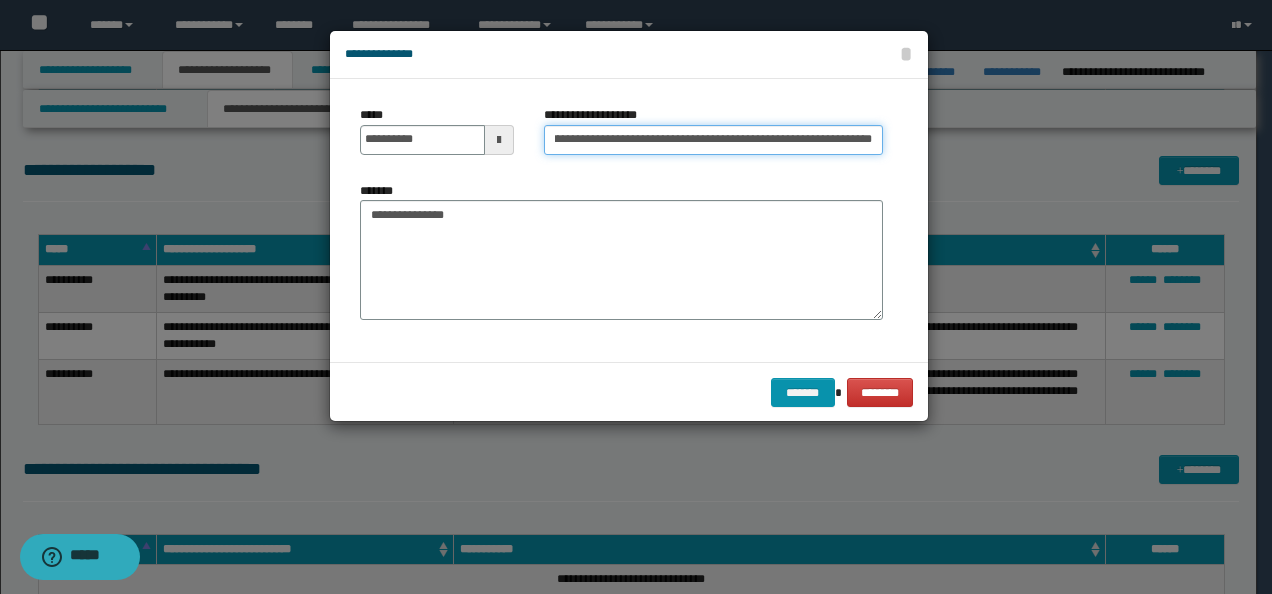scroll, scrollTop: 0, scrollLeft: 84, axis: horizontal 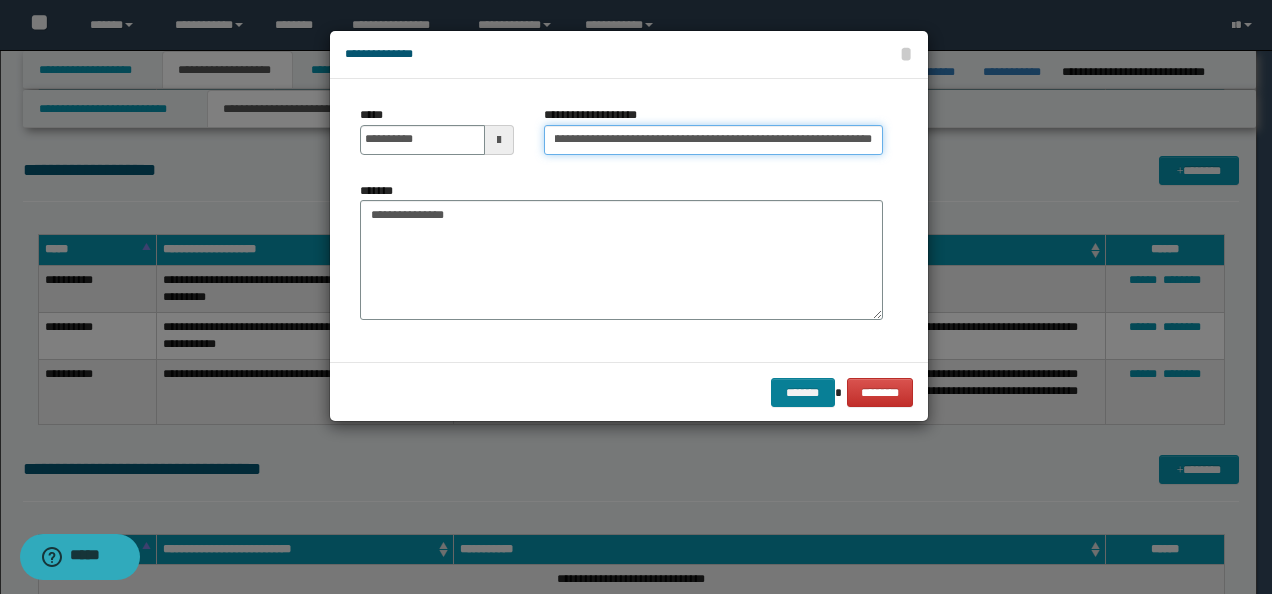 type on "**********" 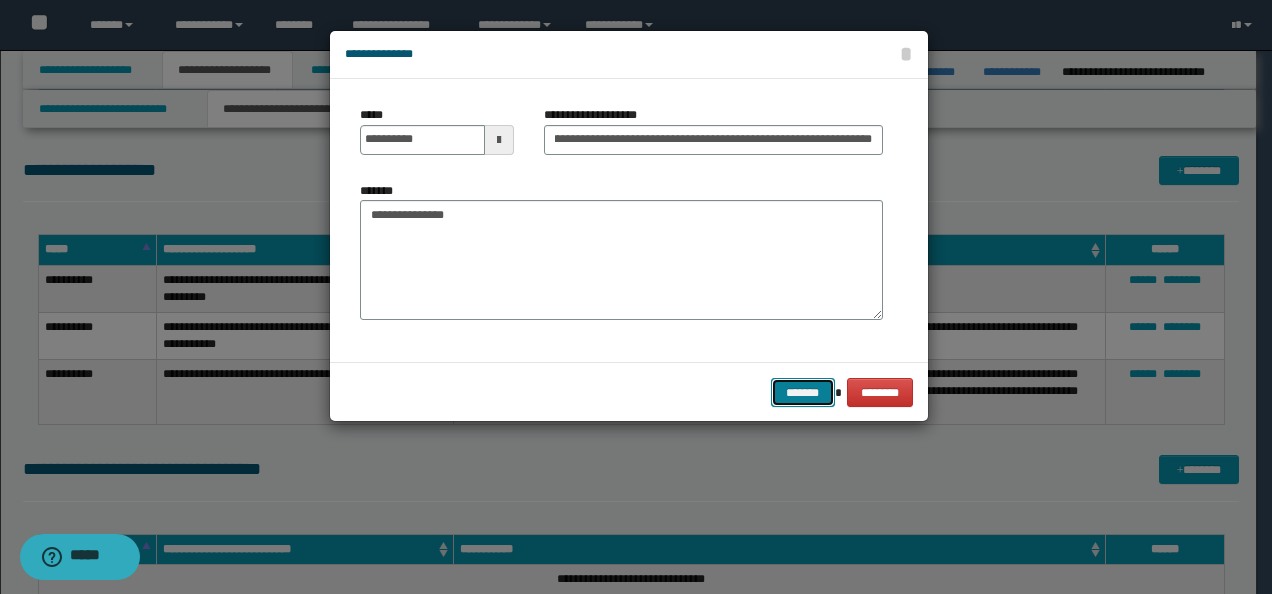click on "*******" at bounding box center (803, 392) 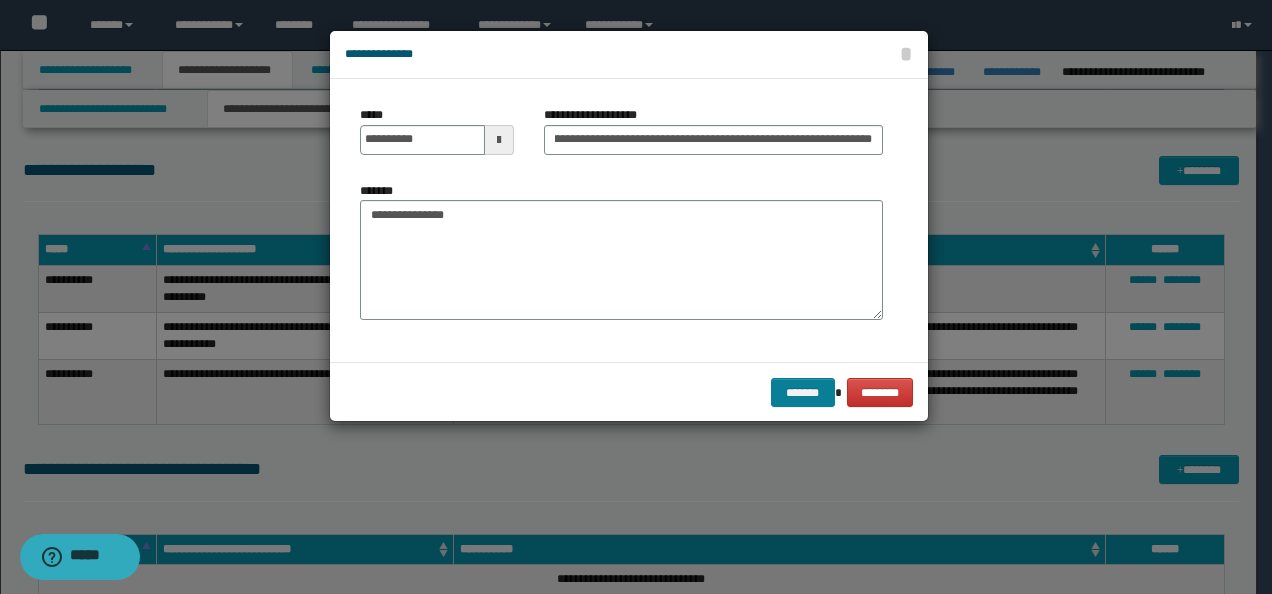 scroll, scrollTop: 0, scrollLeft: 0, axis: both 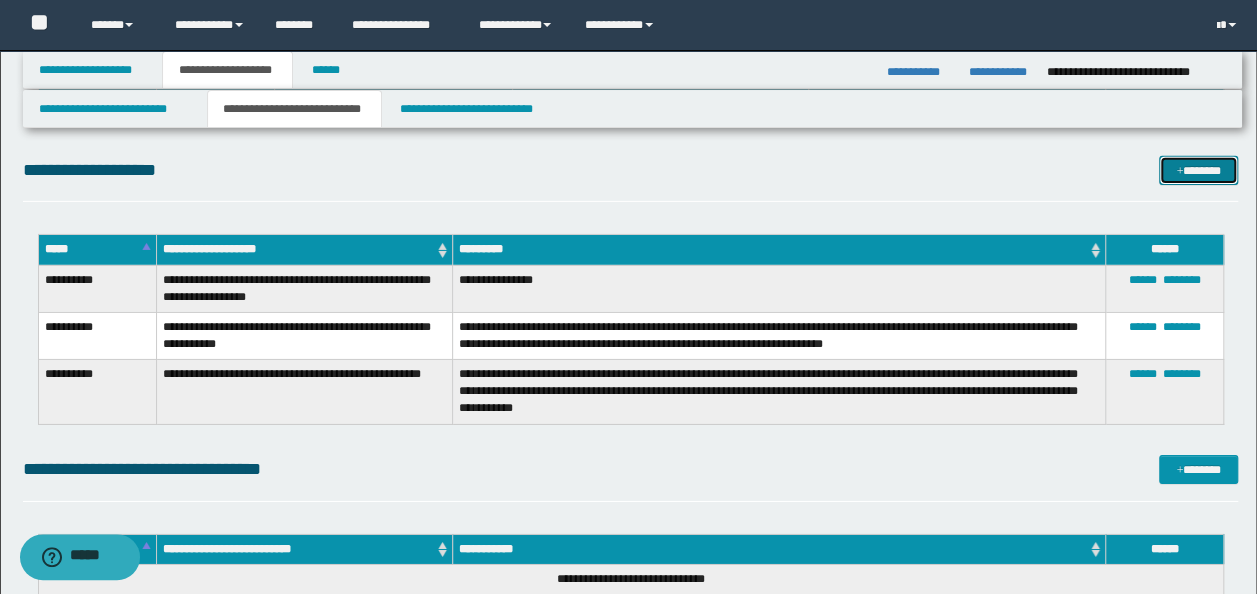 click on "*******" at bounding box center [1198, 170] 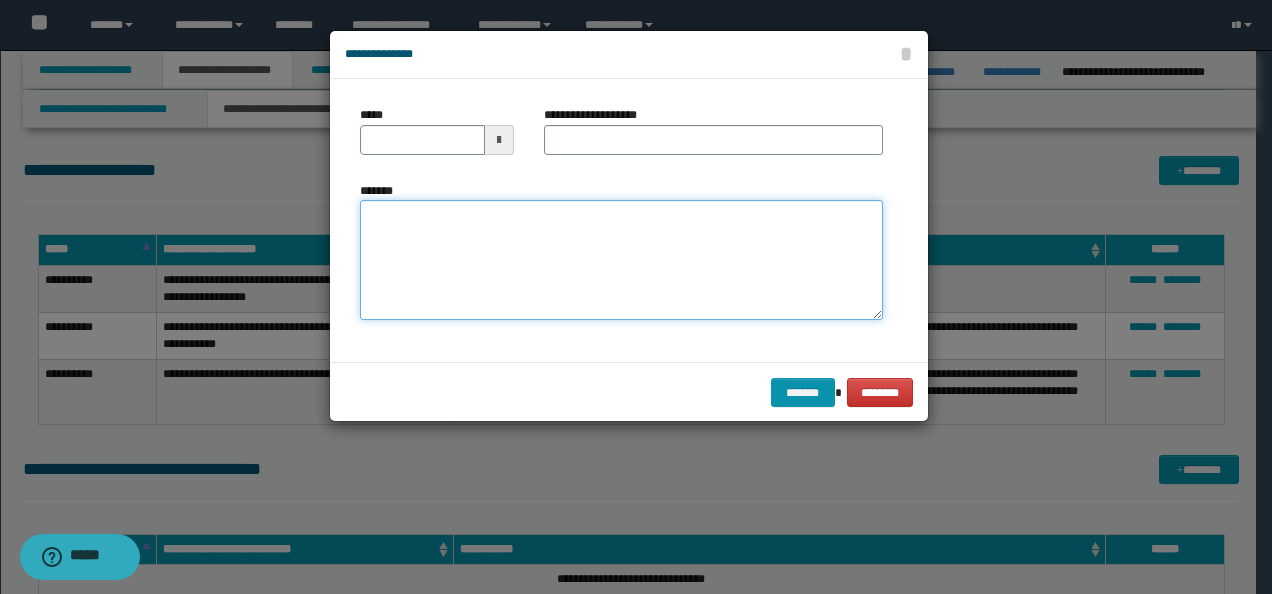 click on "*******" at bounding box center [621, 260] 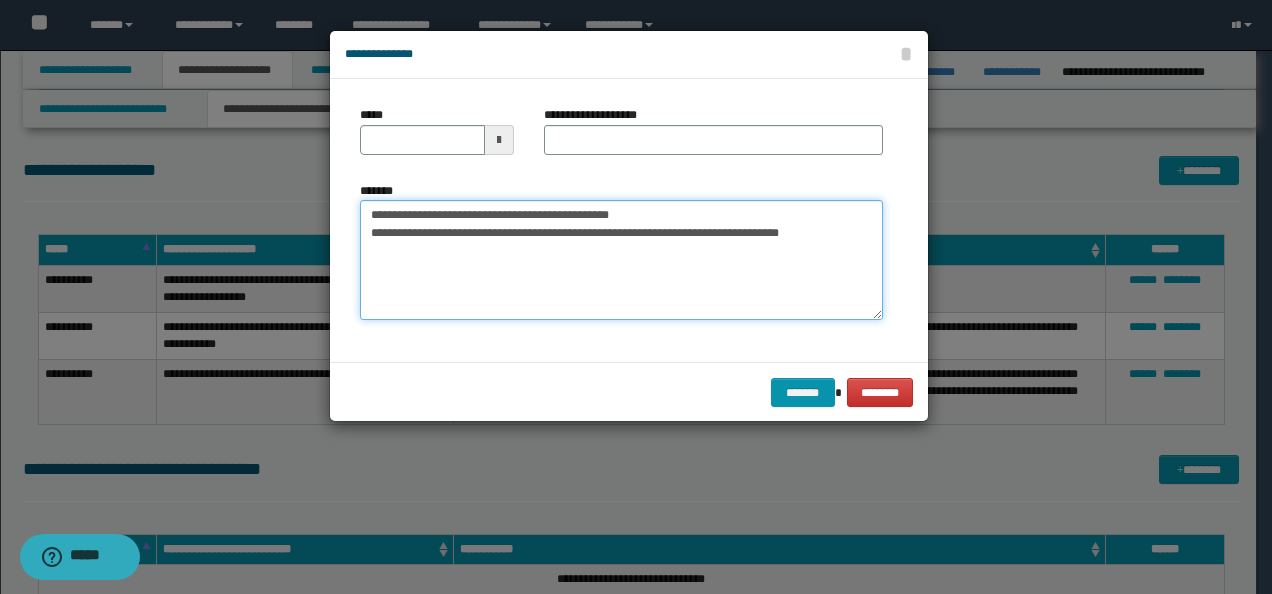 drag, startPoint x: 638, startPoint y: 210, endPoint x: 431, endPoint y: 214, distance: 207.03865 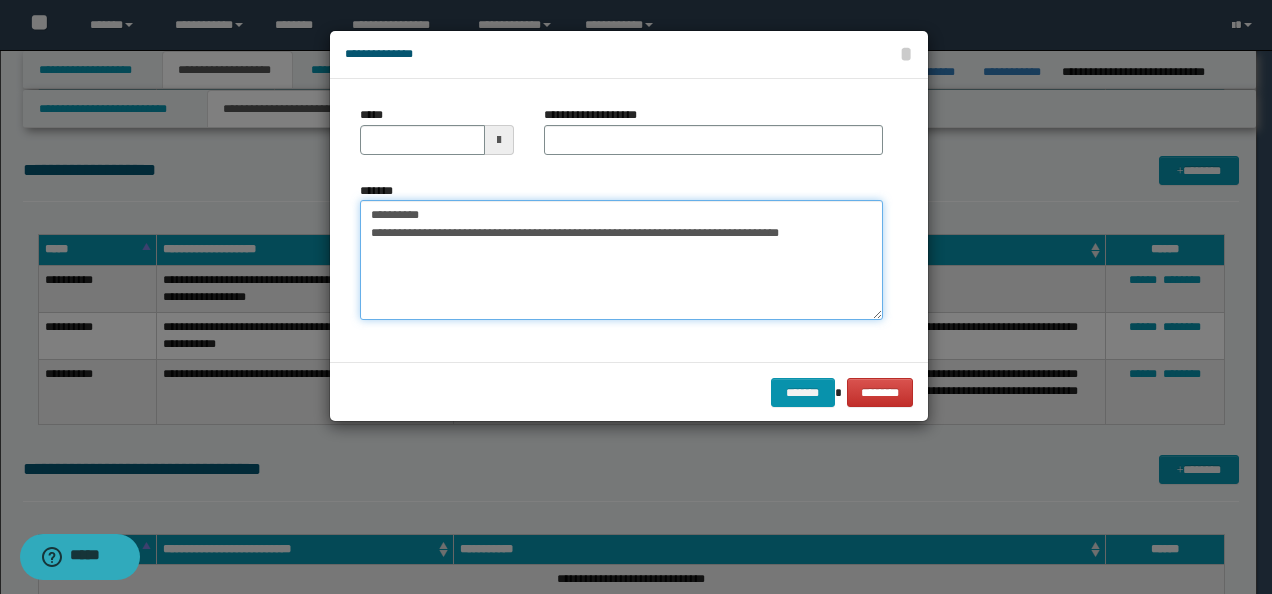 type on "**********" 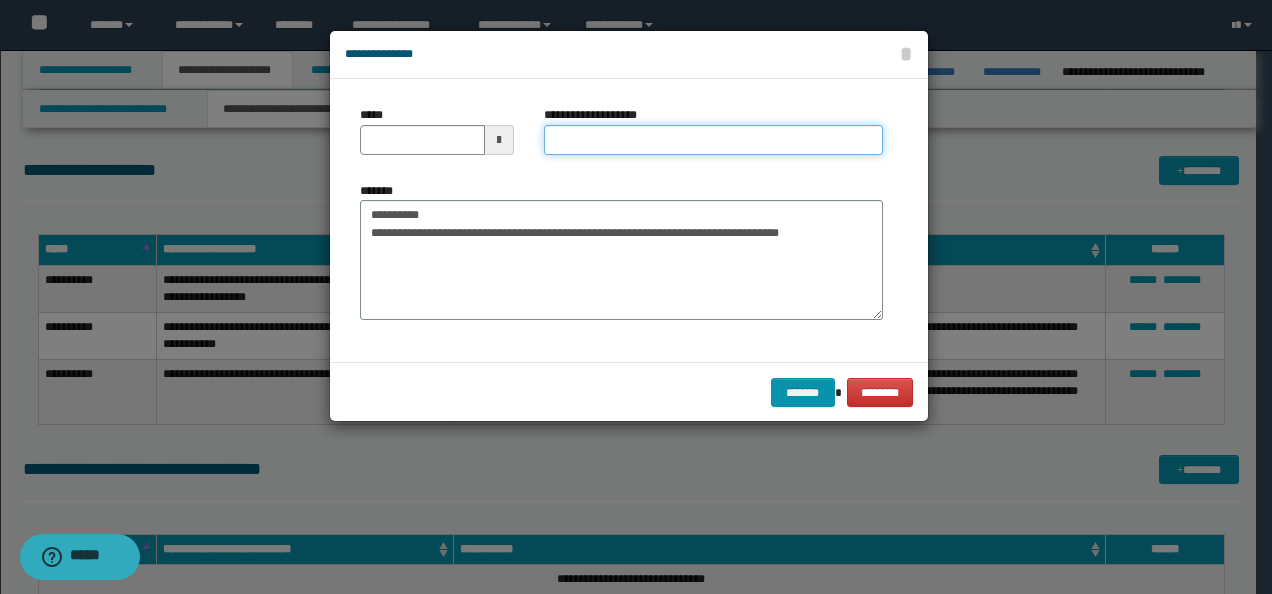 click on "**********" at bounding box center [713, 140] 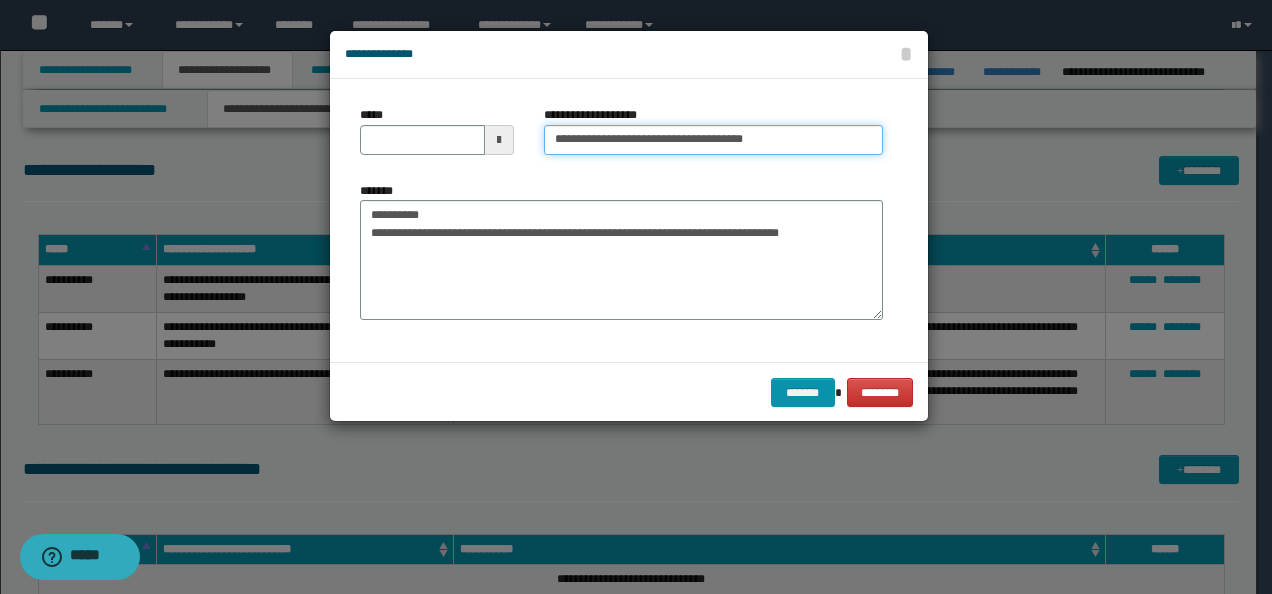 type on "**********" 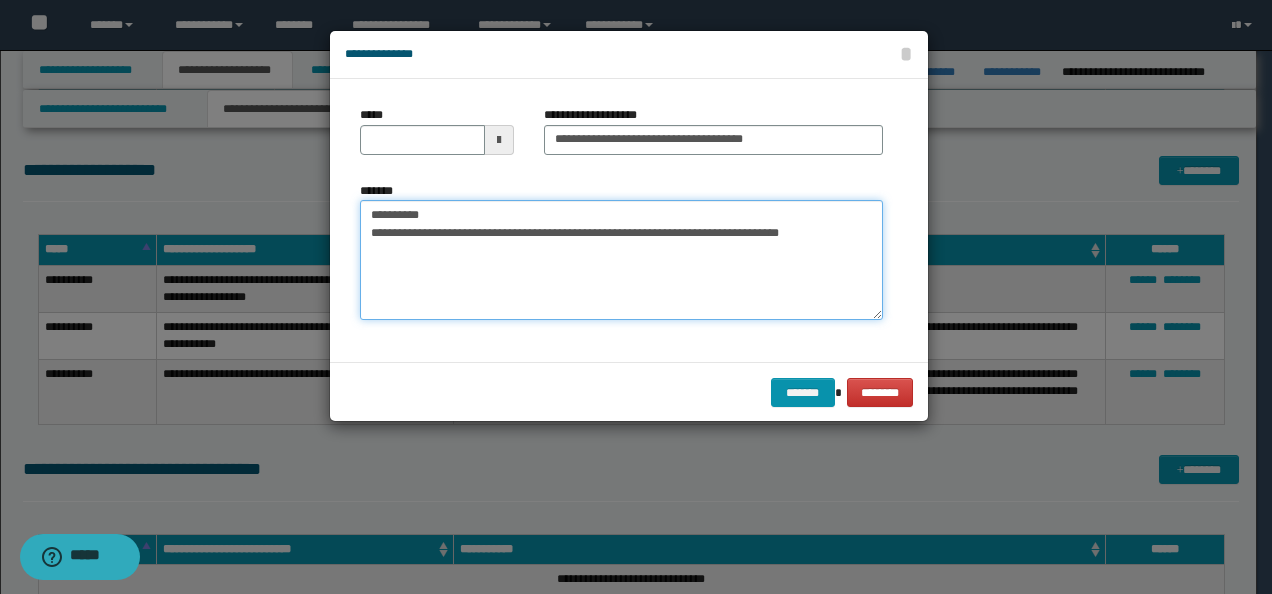 drag, startPoint x: 444, startPoint y: 210, endPoint x: 238, endPoint y: 208, distance: 206.0097 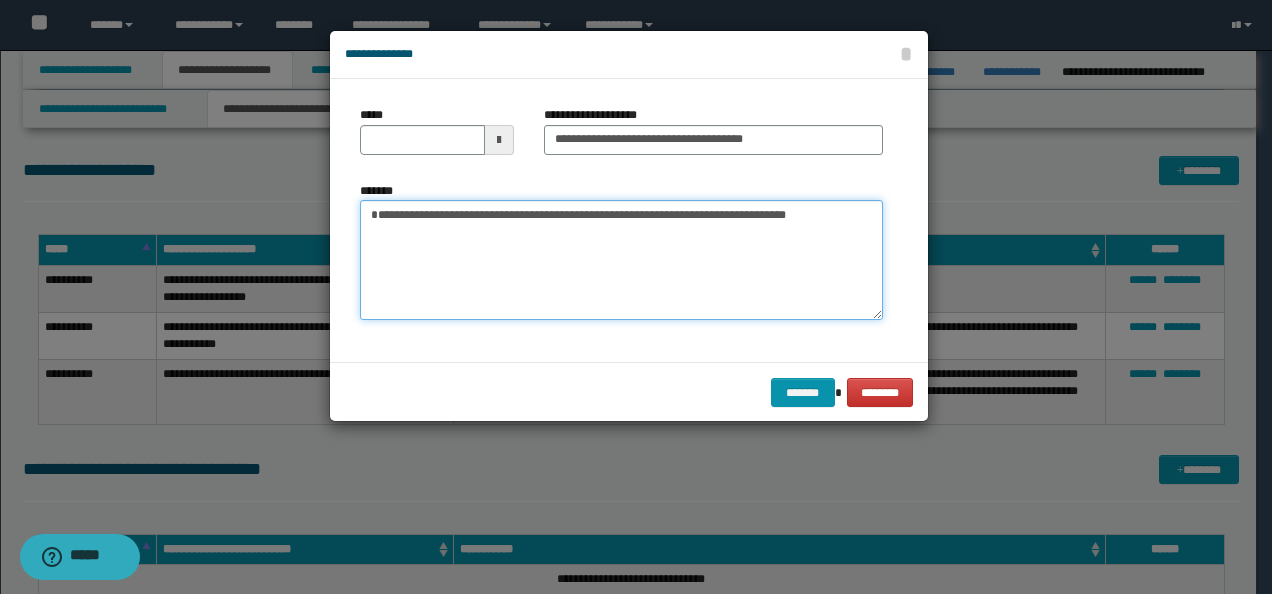 type 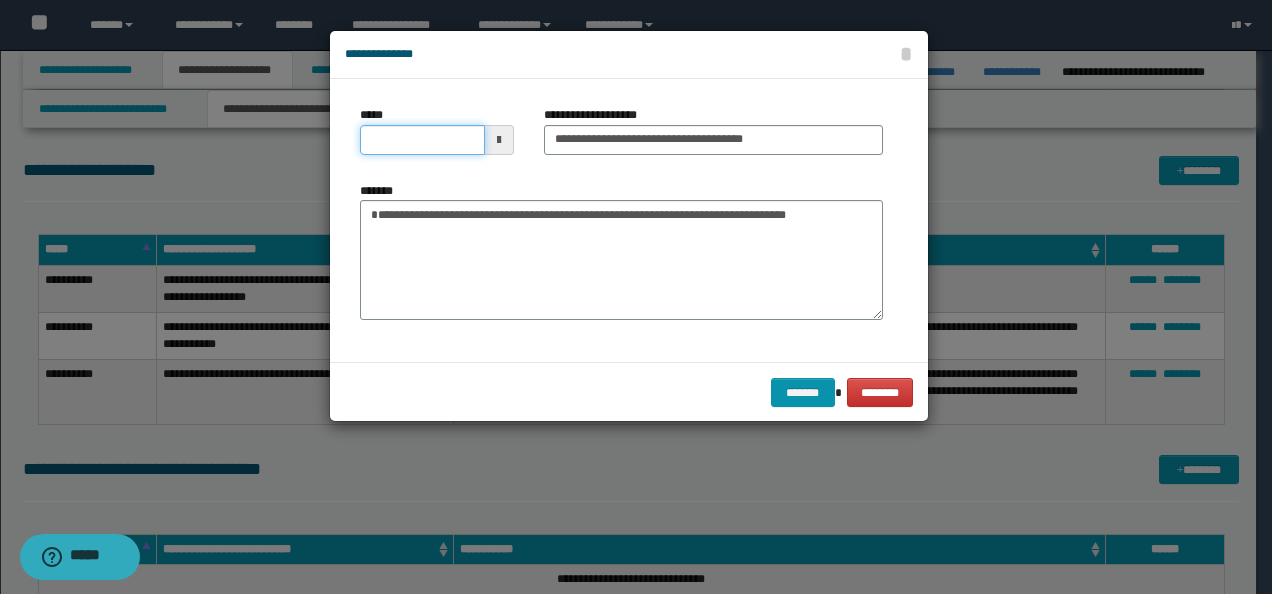 click on "*****" at bounding box center (422, 140) 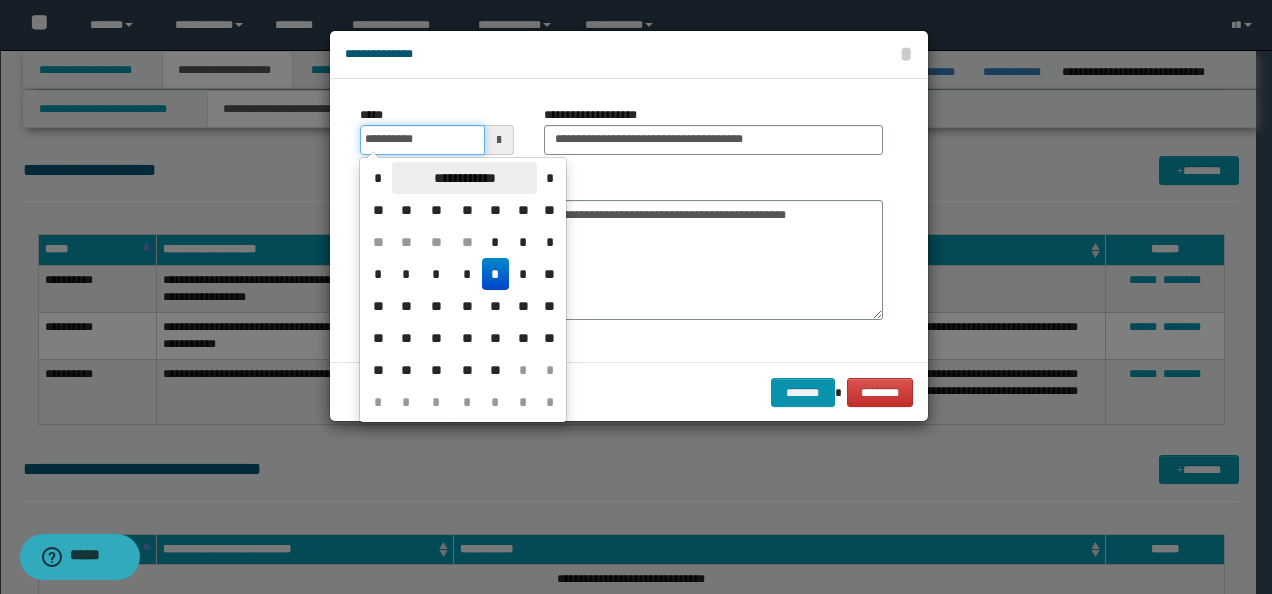 drag, startPoint x: 436, startPoint y: 141, endPoint x: 522, endPoint y: 170, distance: 90.75792 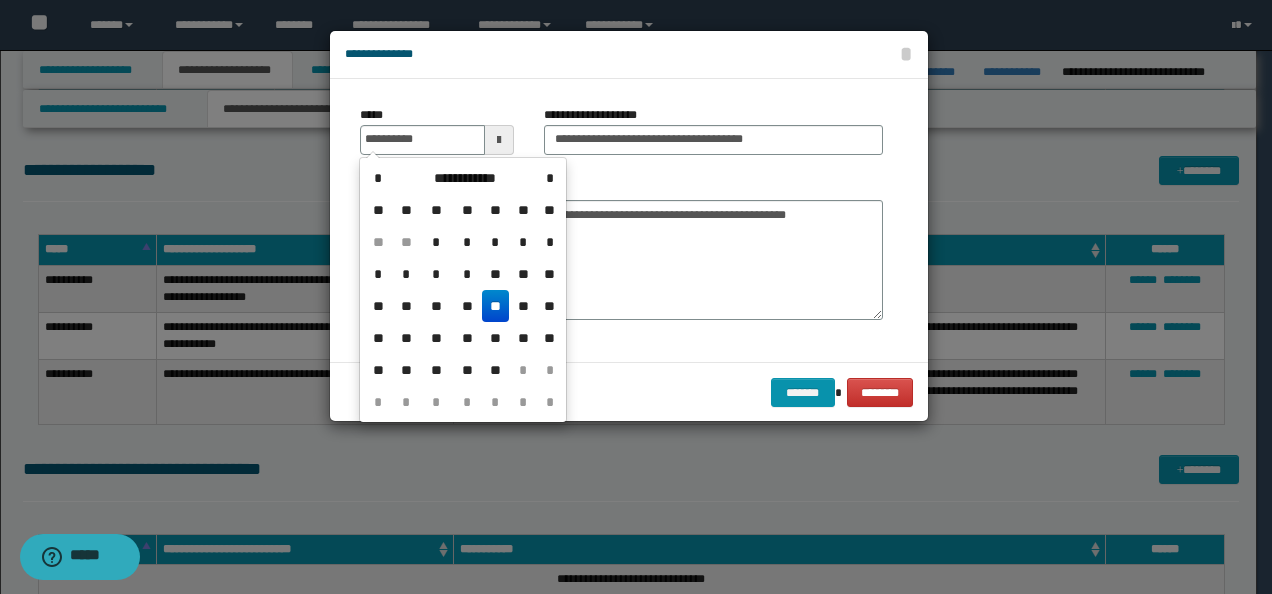 type on "**********" 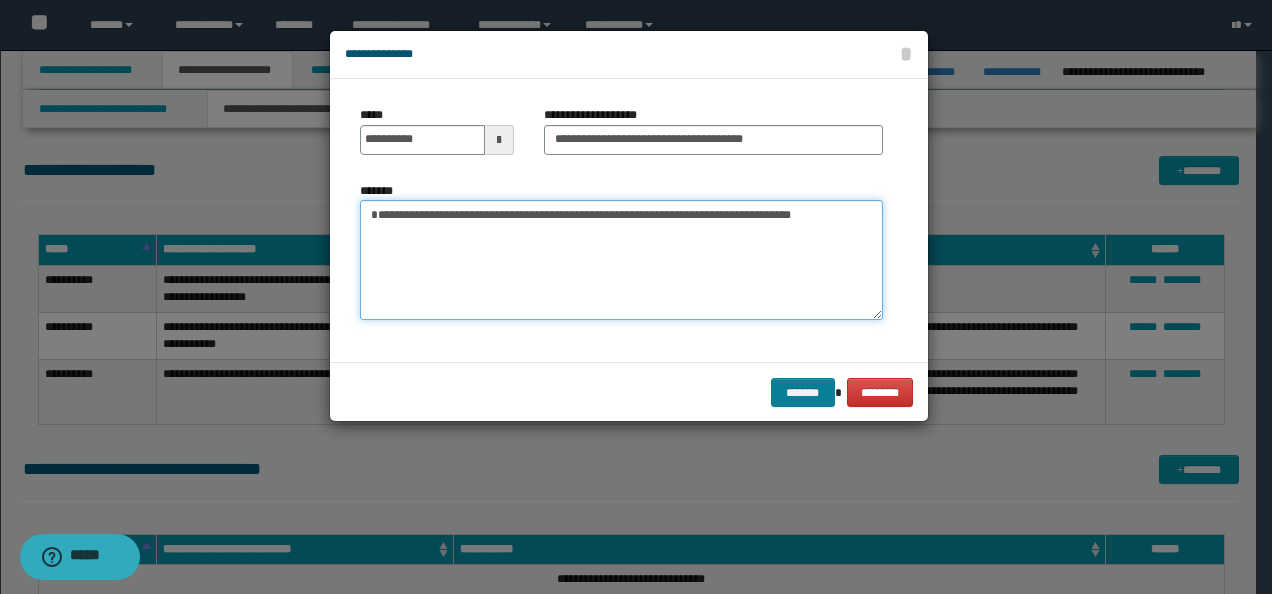 type on "**********" 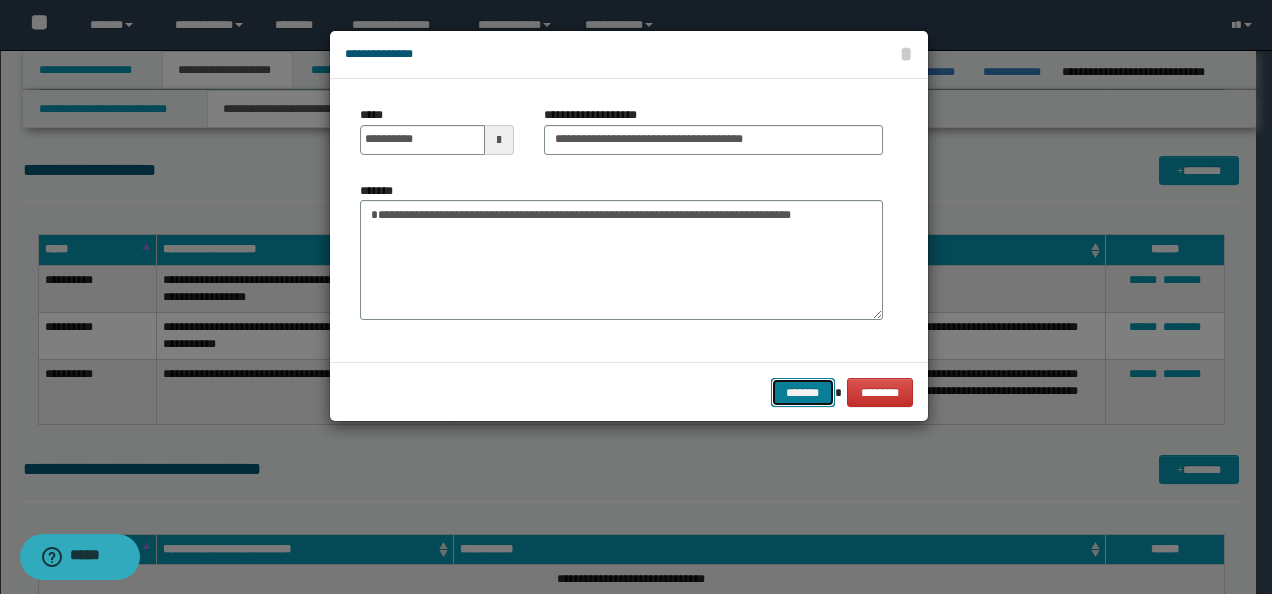 click on "*******" at bounding box center (803, 392) 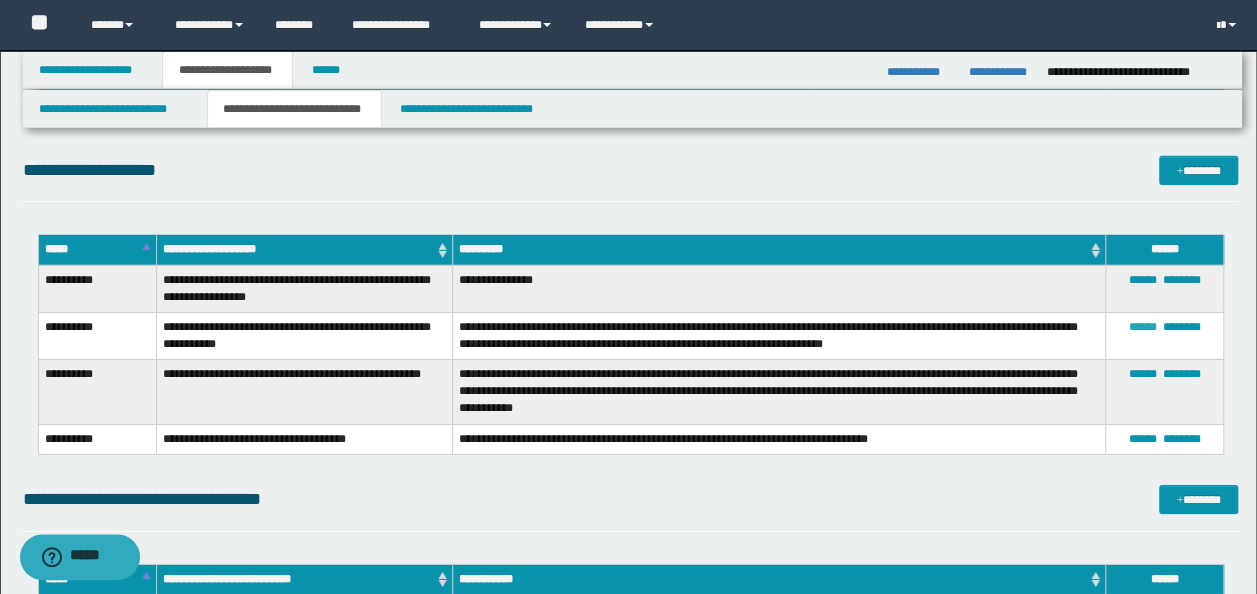 click on "******" at bounding box center [1143, 327] 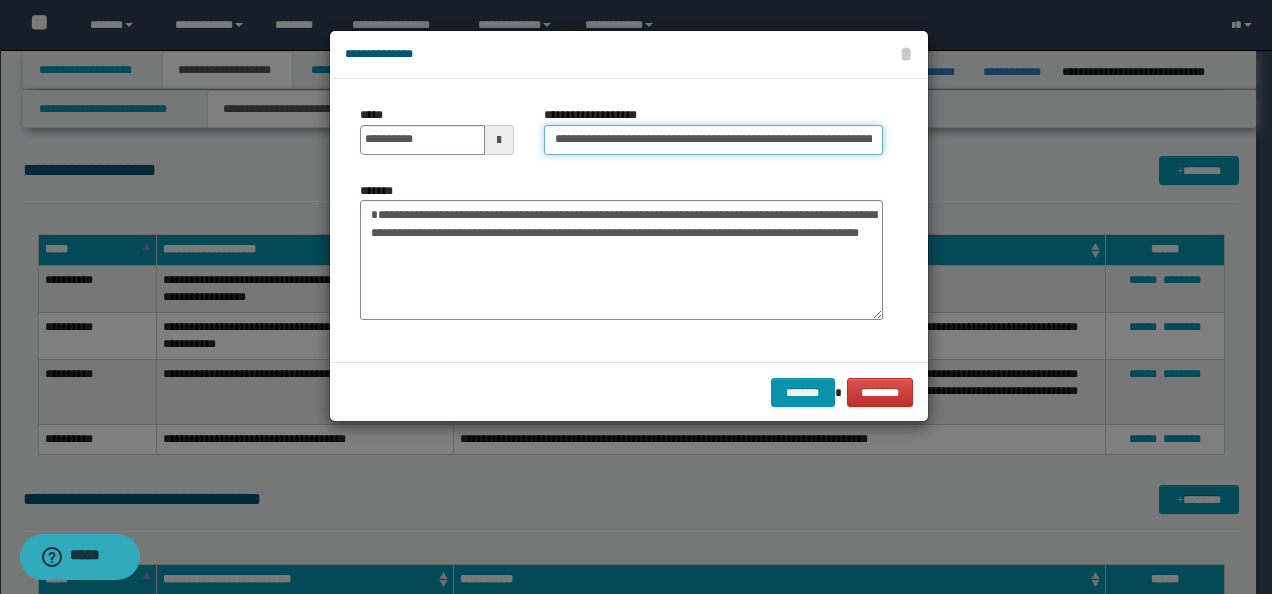 scroll, scrollTop: 0, scrollLeft: 44, axis: horizontal 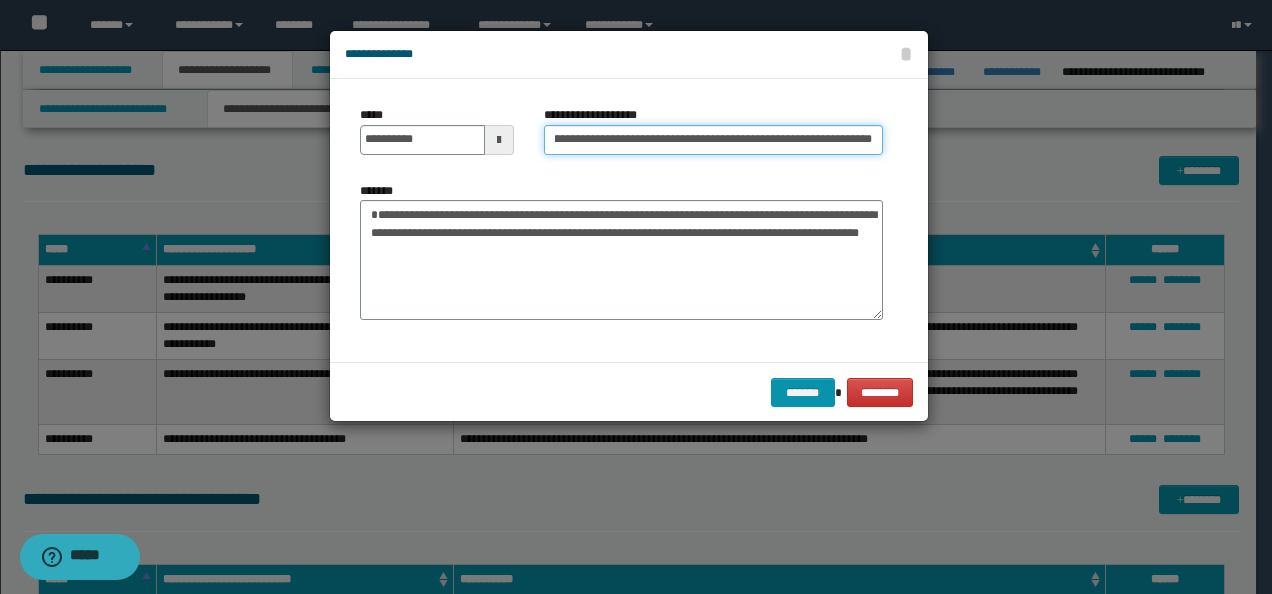 drag, startPoint x: 796, startPoint y: 144, endPoint x: 874, endPoint y: 142, distance: 78.025635 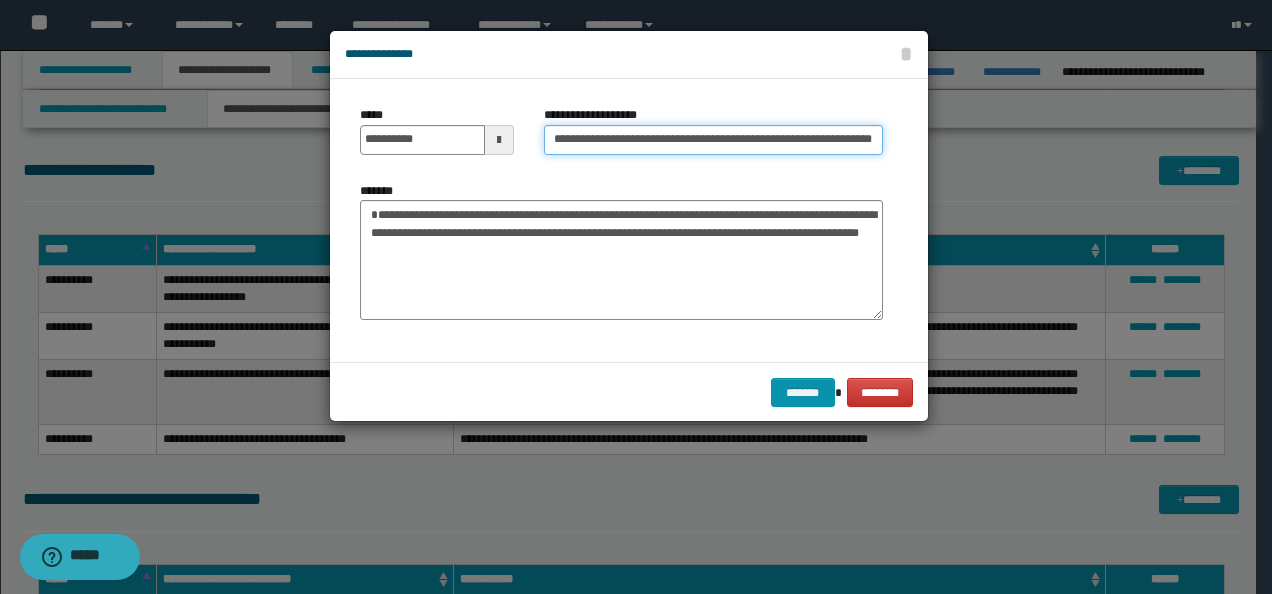 scroll, scrollTop: 0, scrollLeft: 28, axis: horizontal 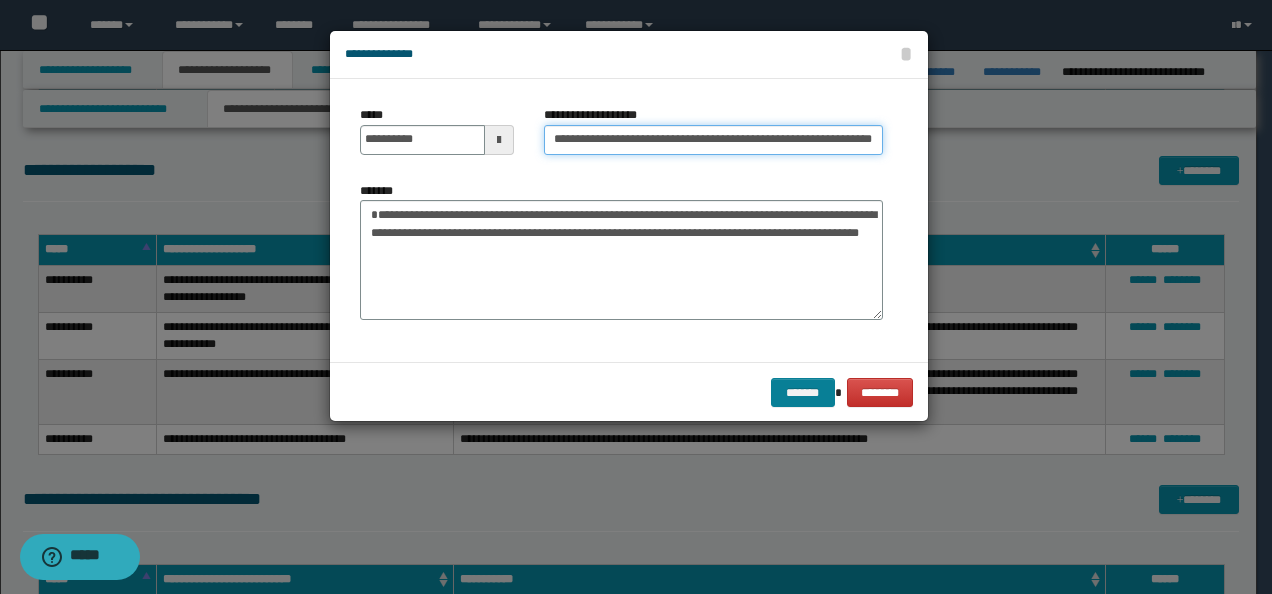 type on "**********" 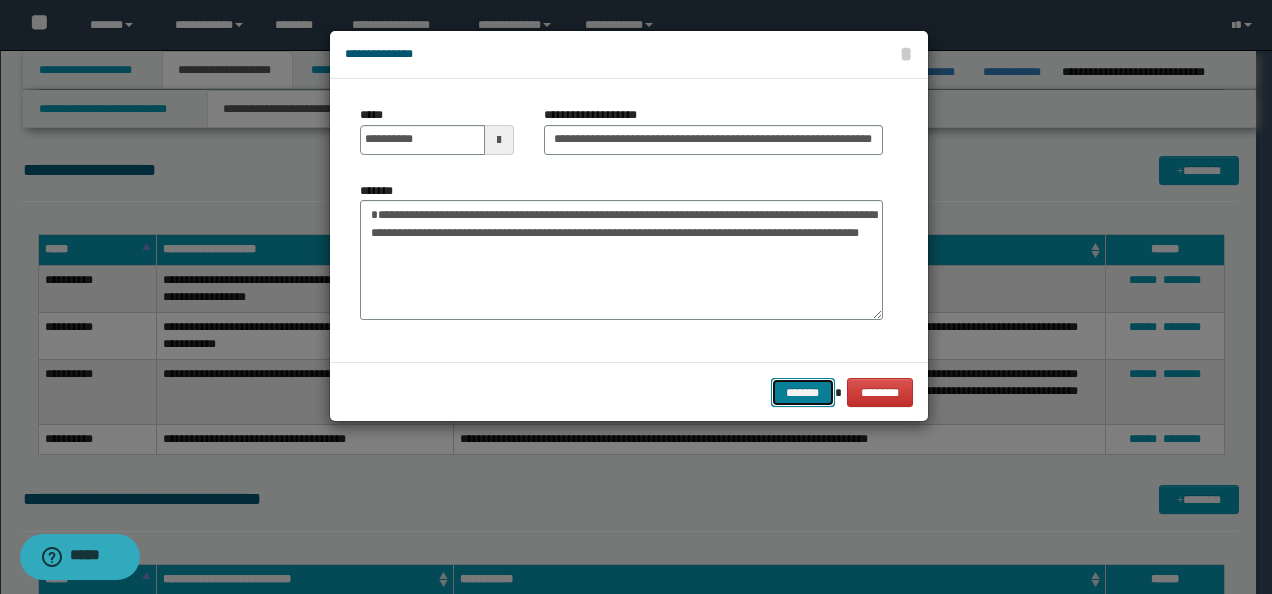 scroll, scrollTop: 0, scrollLeft: 0, axis: both 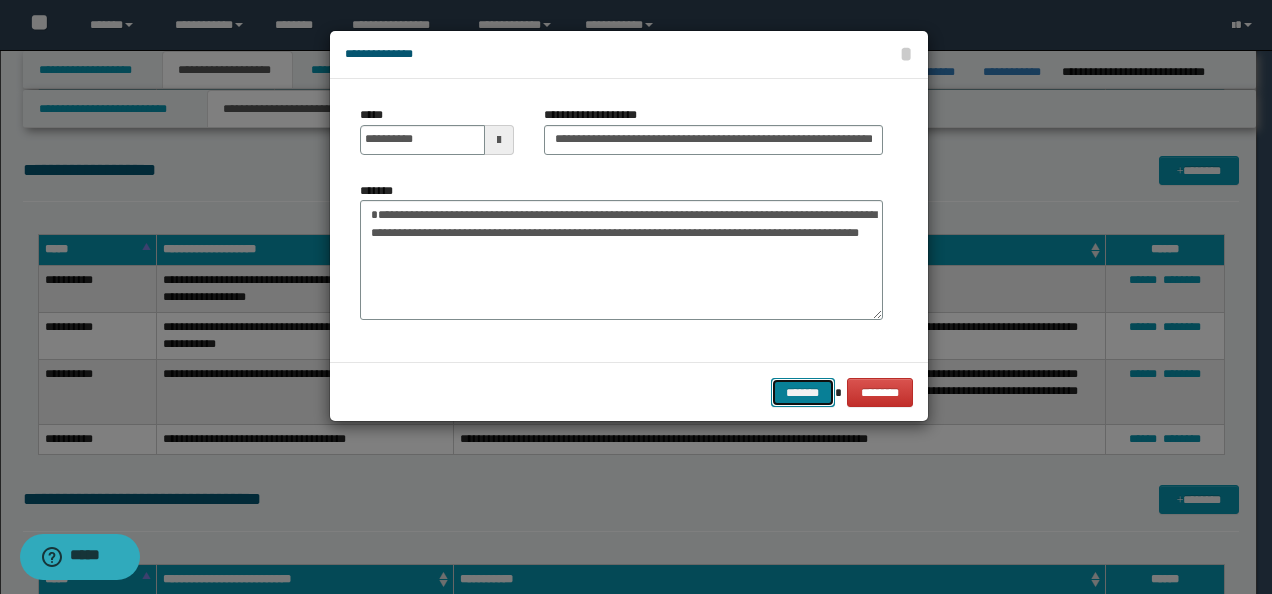 click on "*******" at bounding box center (803, 392) 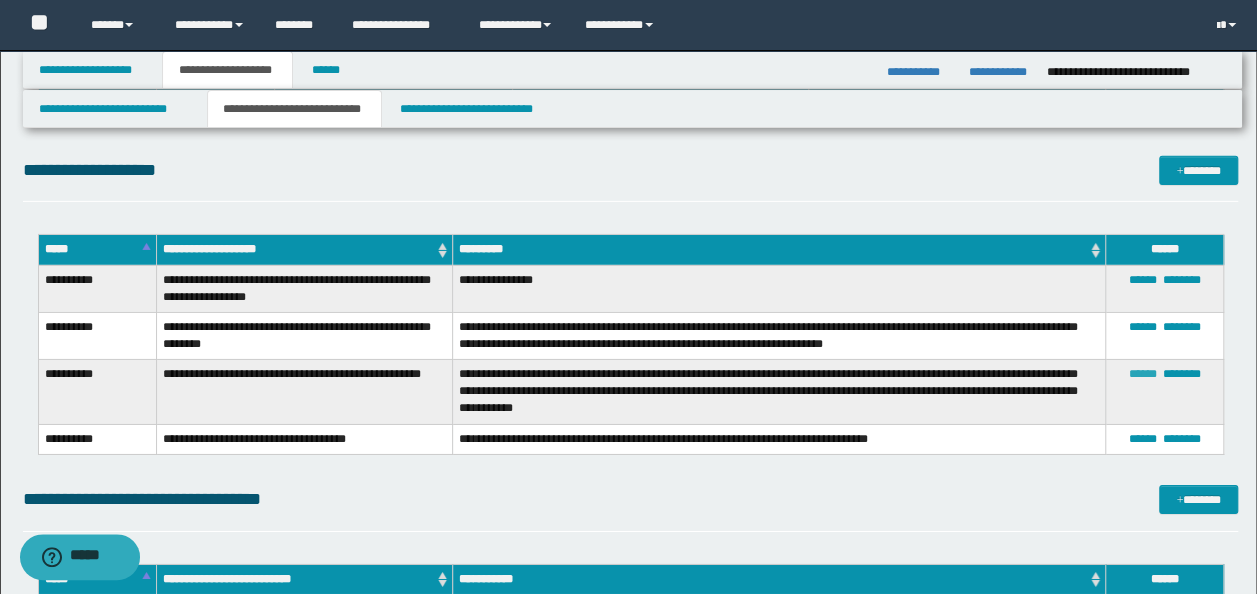 click on "******" at bounding box center (1143, 374) 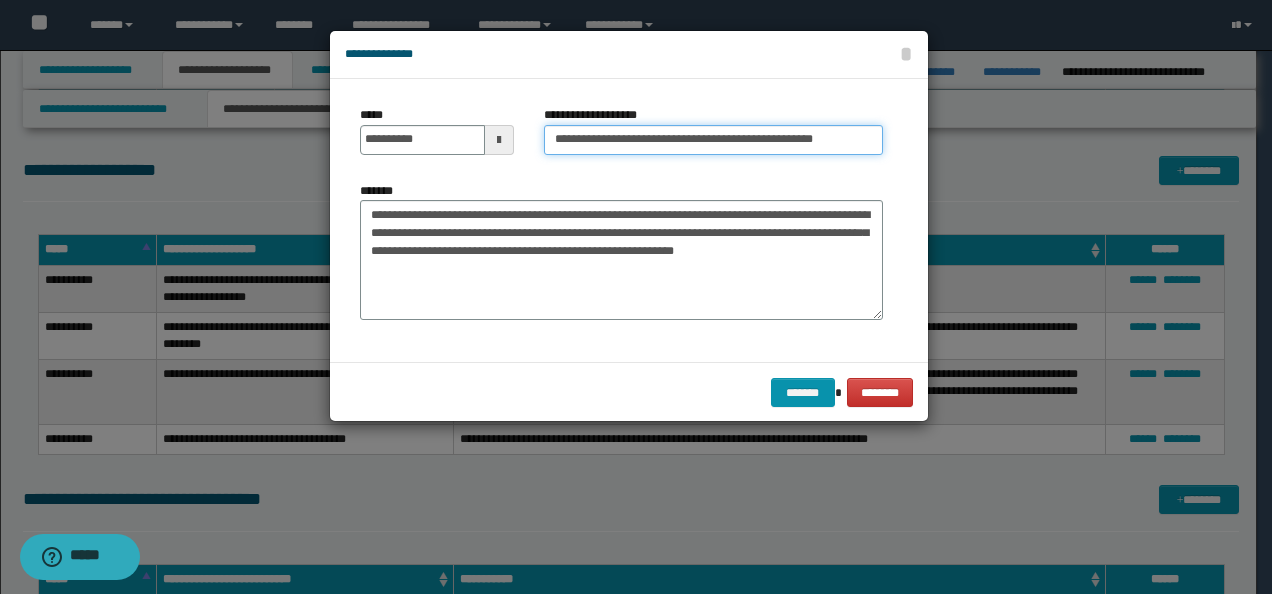 drag, startPoint x: 802, startPoint y: 137, endPoint x: 950, endPoint y: 137, distance: 148 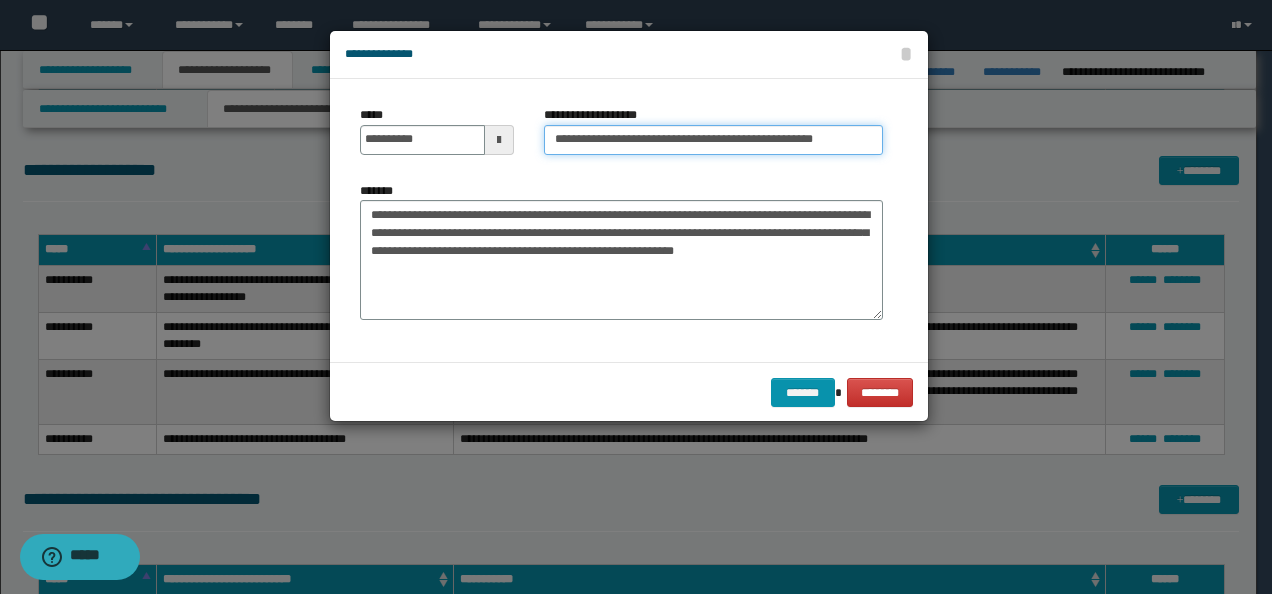 click on "**********" at bounding box center [713, 140] 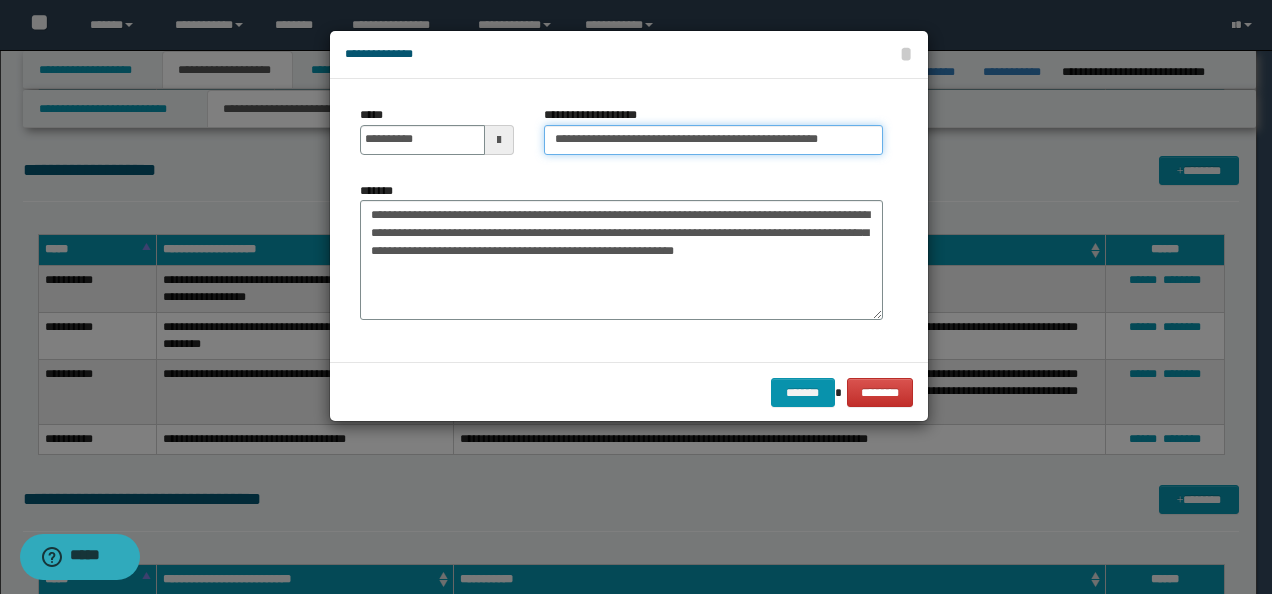 paste on "********" 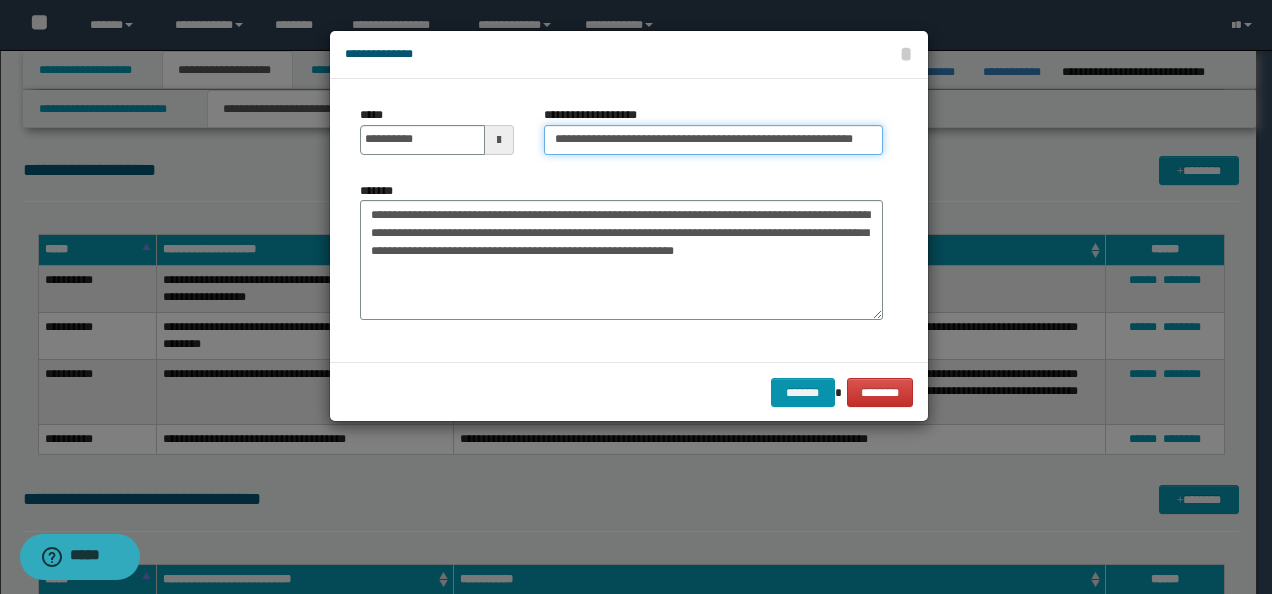 scroll, scrollTop: 0, scrollLeft: 23, axis: horizontal 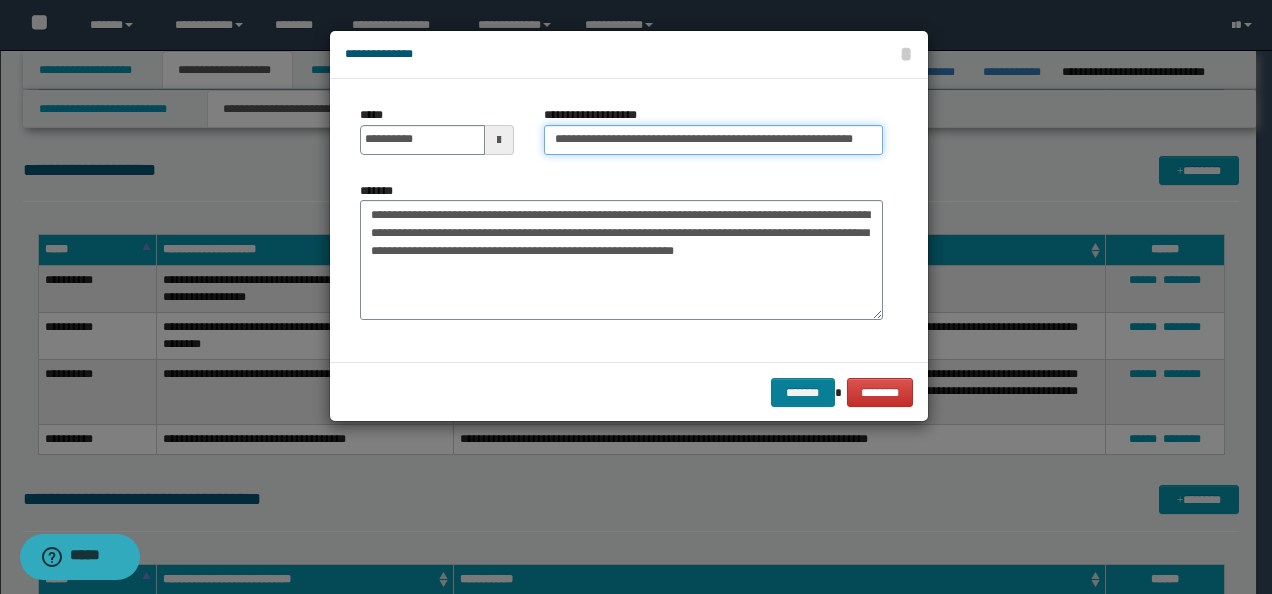 type on "**********" 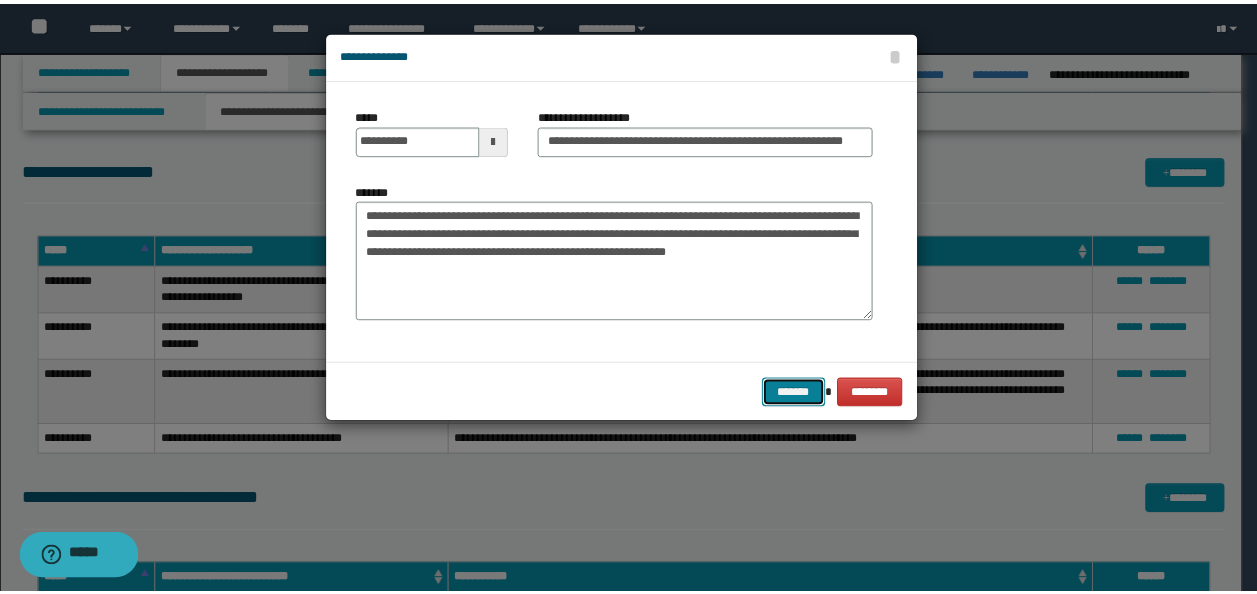 scroll, scrollTop: 0, scrollLeft: 0, axis: both 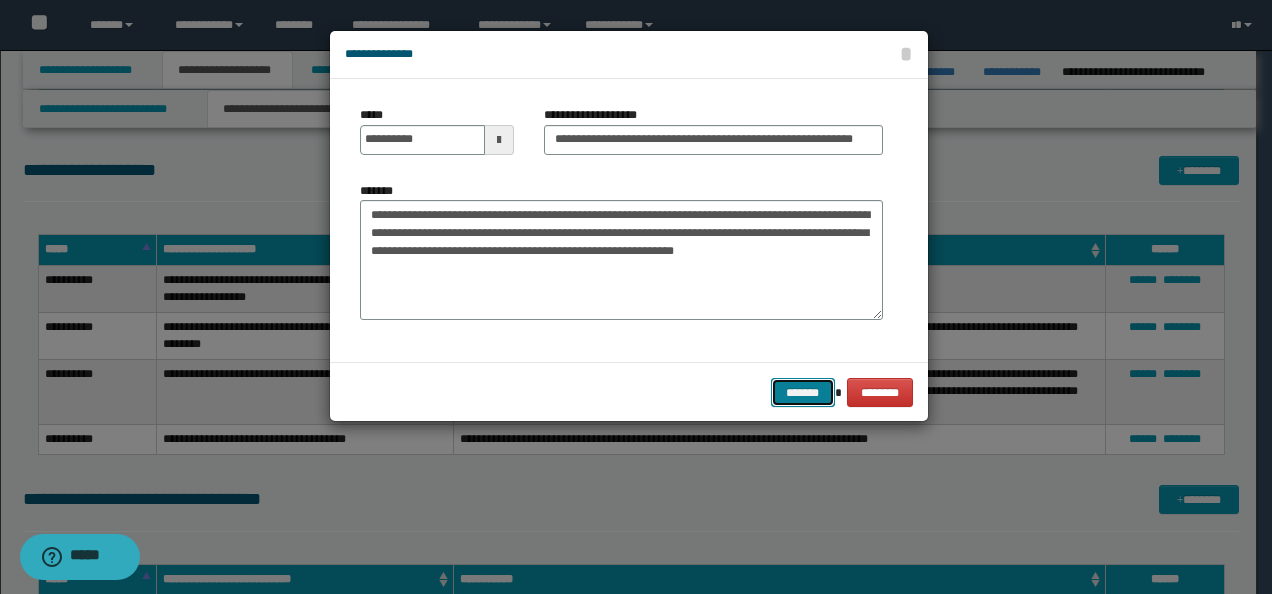 click on "*******" at bounding box center (803, 392) 